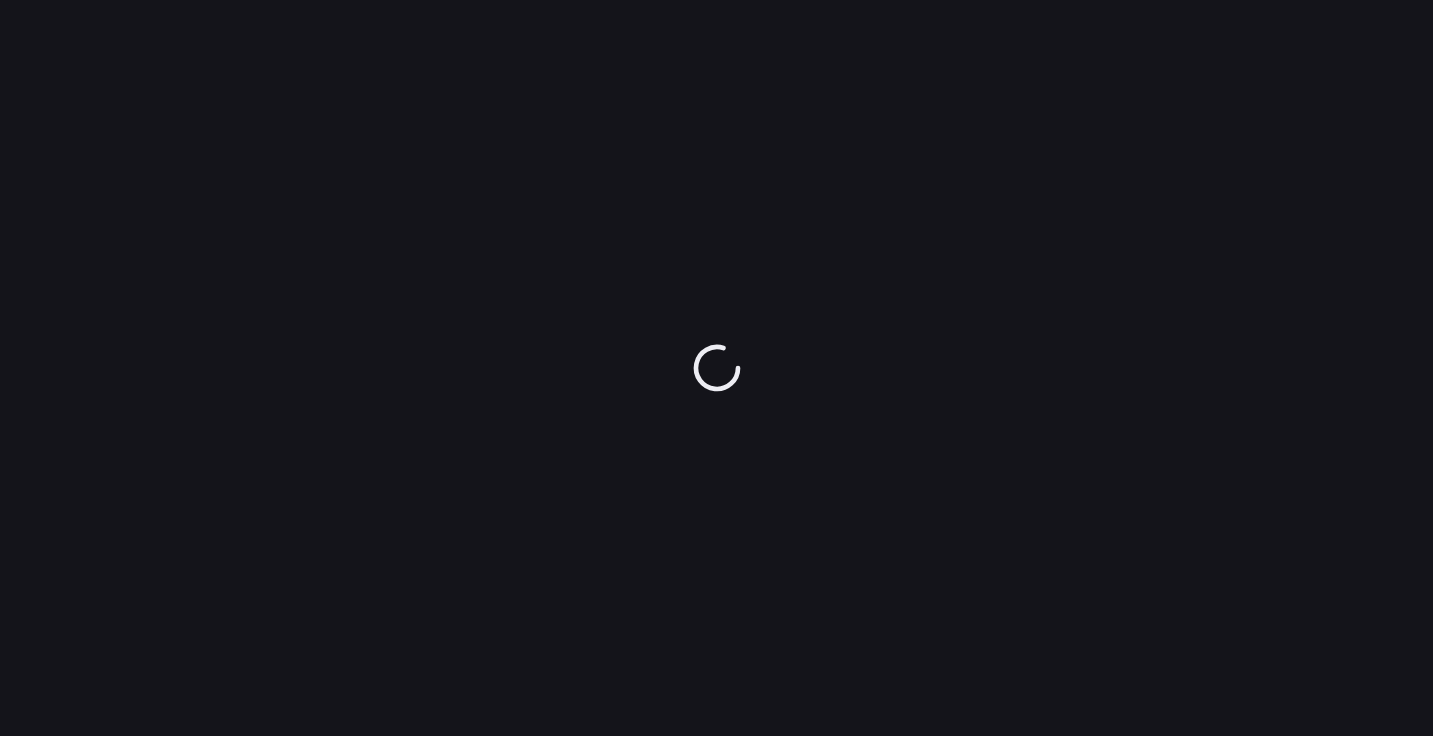 scroll, scrollTop: 0, scrollLeft: 0, axis: both 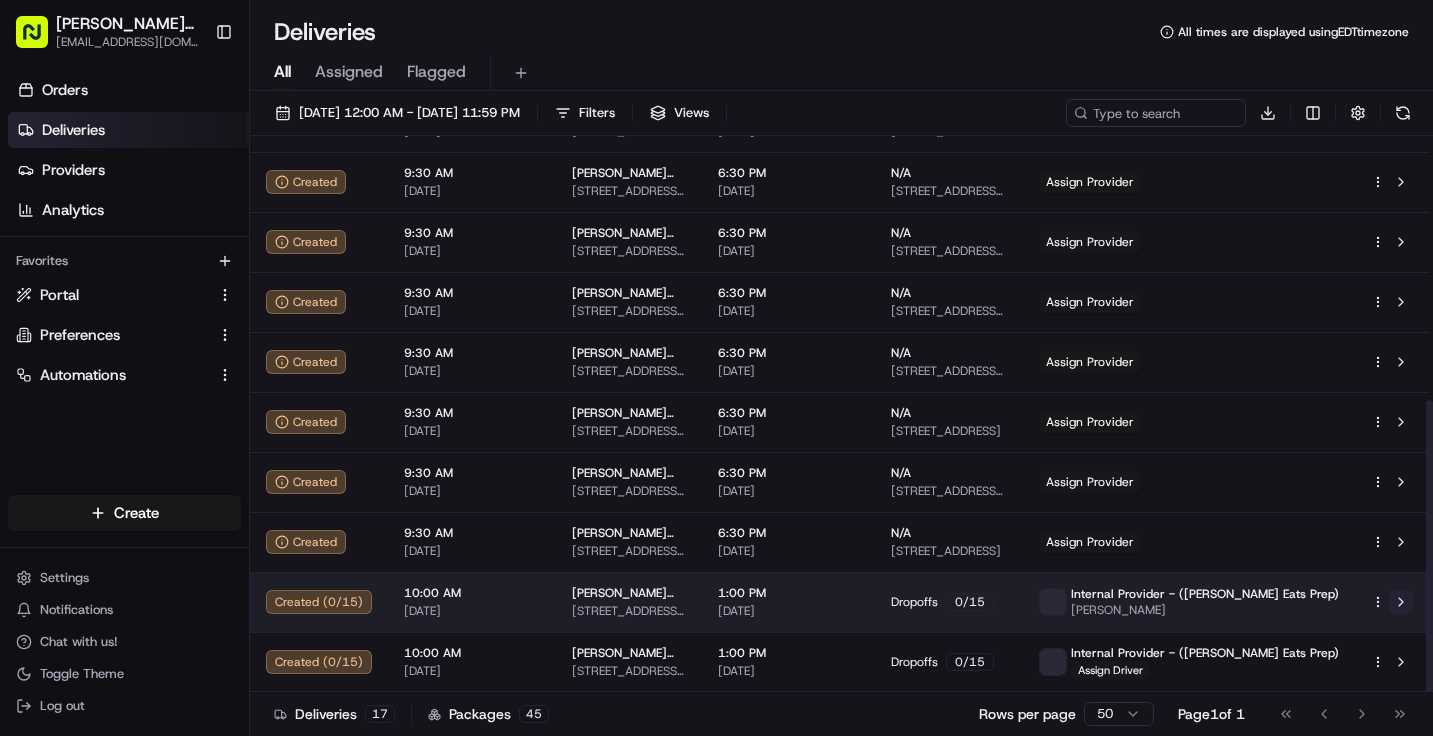 click at bounding box center (1401, 602) 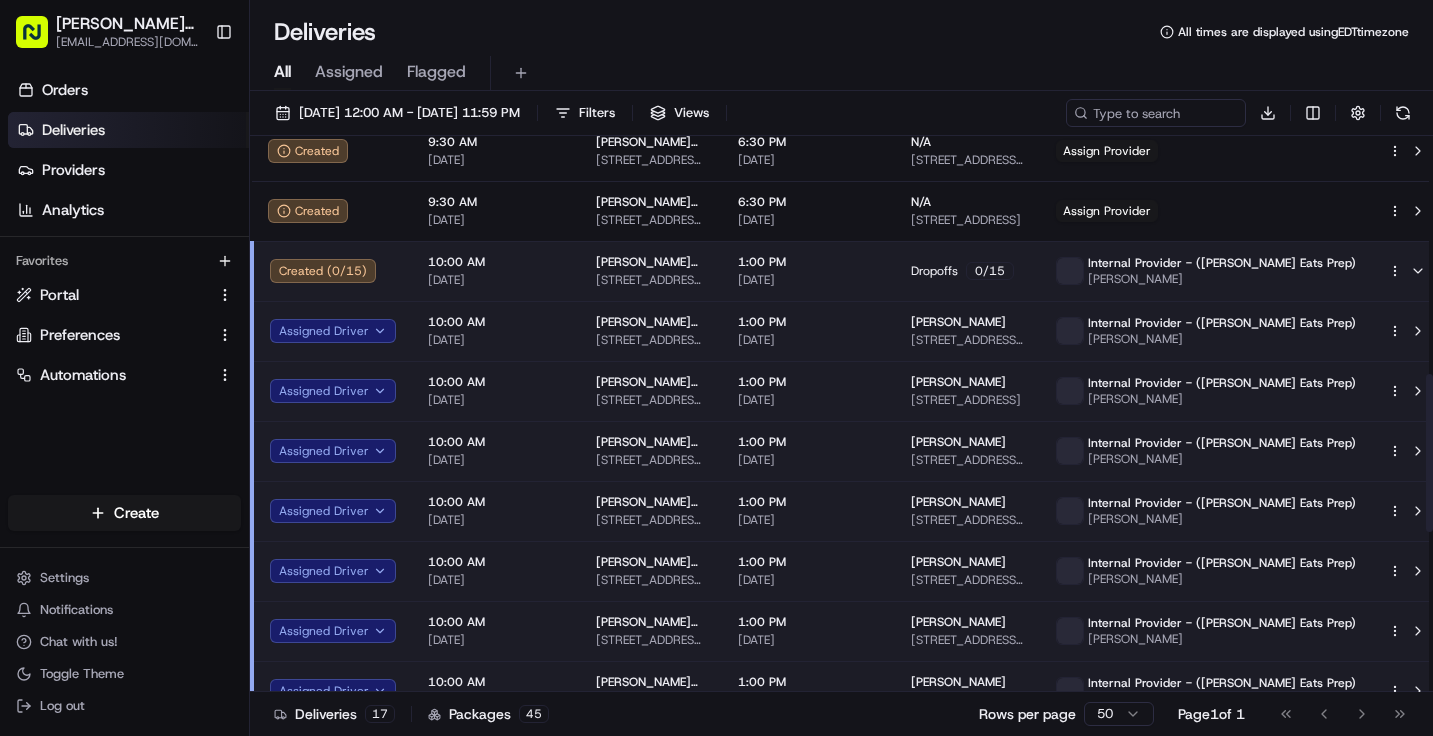 scroll, scrollTop: 859, scrollLeft: 0, axis: vertical 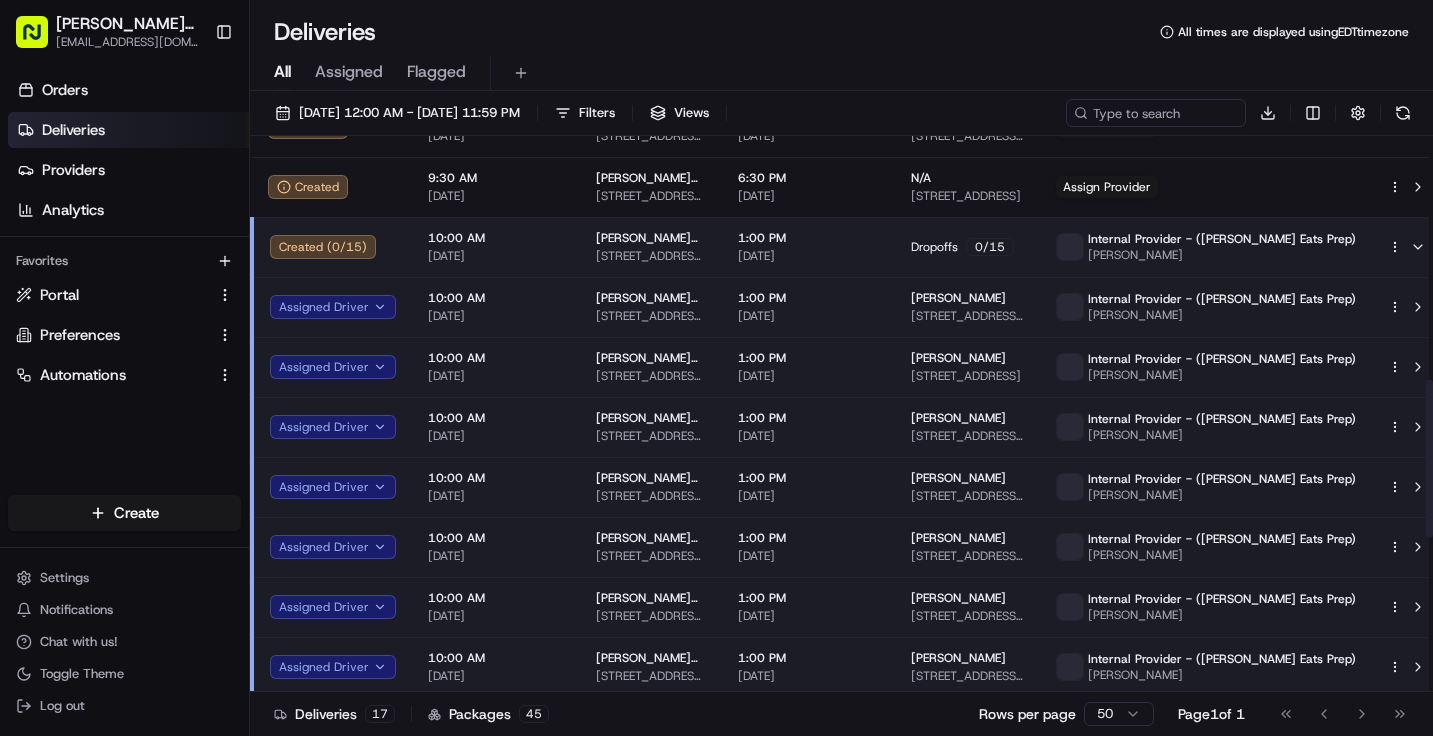 click on "Ruff Eats Prep eatrealfood@ruffeatsprep.com Toggle Sidebar Orders Deliveries Providers Analytics Favorites Portal Preferences Automations Main Menu Members & Organization Organization Users Roles Preferences Customization Tracking Orchestration Automations Dispatch Strategy Locations Pickup Locations Dropoff Locations Billing Billing Refund Requests Integrations Notification Triggers Webhooks API Keys Request Logs Create Settings Notifications Chat with us! Toggle Theme Log out Deliveries All times are displayed using  EDT  timezone All Assigned Flagged 07/13/2025 12:00 AM - 07/13/2025 11:59 PM Filters Views Download Status Original Pickup Time Pickup Location Original Dropoff Time Dropoff Location Provider Action Created 9:30 AM 07/13/2025 Ruff Eats Meal Prep 1 A Jason Ln, Randolph, NJ 07869, USA 6:30 PM 07/13/2025 N/A 10 Beekman Pl, Morristown, NJ 07960, USA Assign Provider Created 9:30 AM 07/13/2025 Ruff Eats Meal Prep 1 A Jason Ln, Randolph, NJ 07869, USA 6:30 PM 07/13/2025 N/A Created N/A" at bounding box center [716, 368] 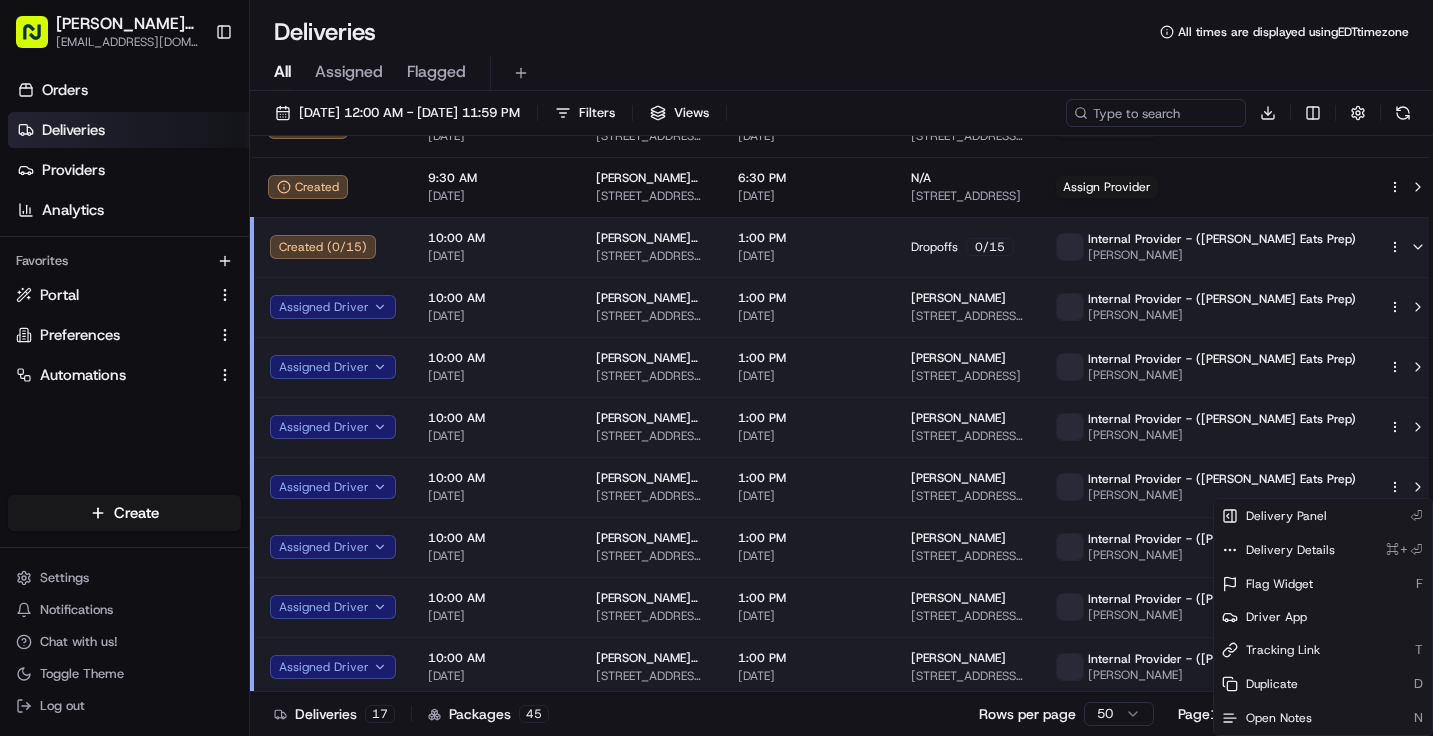 click on "Ruff Eats Prep eatrealfood@ruffeatsprep.com Toggle Sidebar Orders Deliveries Providers Analytics Favorites Portal Preferences Automations Main Menu Members & Organization Organization Users Roles Preferences Customization Tracking Orchestration Automations Dispatch Strategy Locations Pickup Locations Dropoff Locations Billing Billing Refund Requests Integrations Notification Triggers Webhooks API Keys Request Logs Create Settings Notifications Chat with us! Toggle Theme Log out Deliveries All times are displayed using  EDT  timezone All Assigned Flagged 07/13/2025 12:00 AM - 07/13/2025 11:59 PM Filters Views Download Status Original Pickup Time Pickup Location Original Dropoff Time Dropoff Location Provider Action Created 9:30 AM 07/13/2025 Ruff Eats Meal Prep 1 A Jason Ln, Randolph, NJ 07869, USA 6:30 PM 07/13/2025 N/A 10 Beekman Pl, Morristown, NJ 07960, USA Assign Provider Created 9:30 AM 07/13/2025 Ruff Eats Meal Prep 1 A Jason Ln, Randolph, NJ 07869, USA 6:30 PM 07/13/2025 N/A Created N/A" at bounding box center [716, 368] 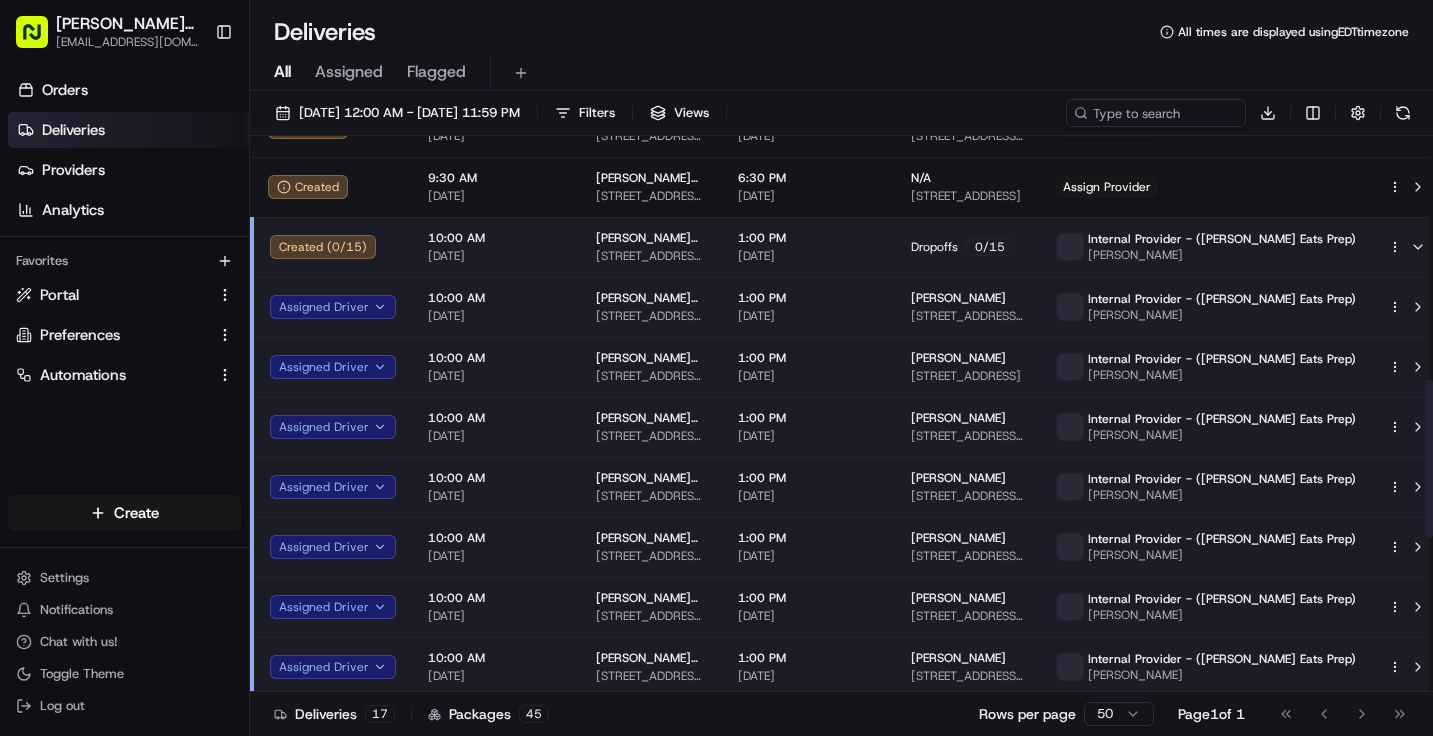 click at bounding box center [1418, 487] 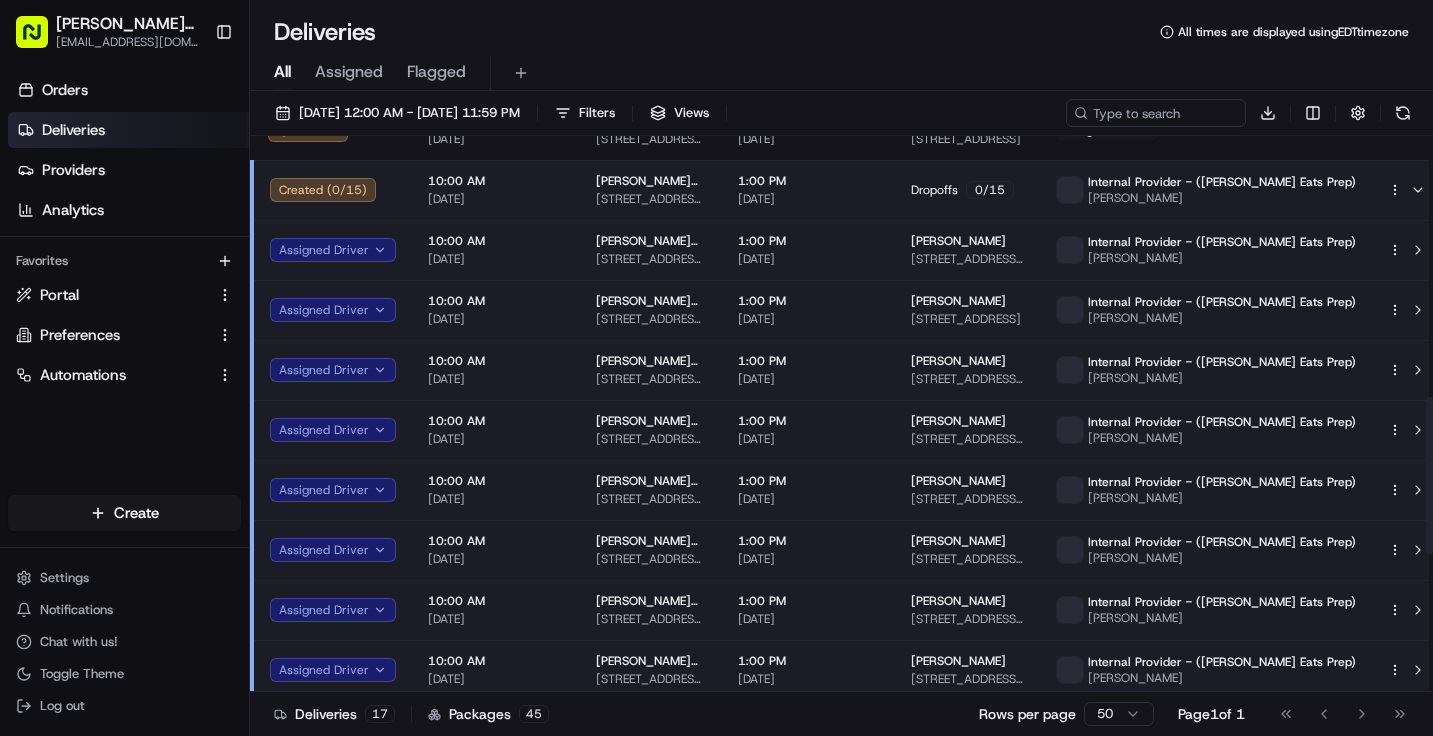 scroll, scrollTop: 919, scrollLeft: 0, axis: vertical 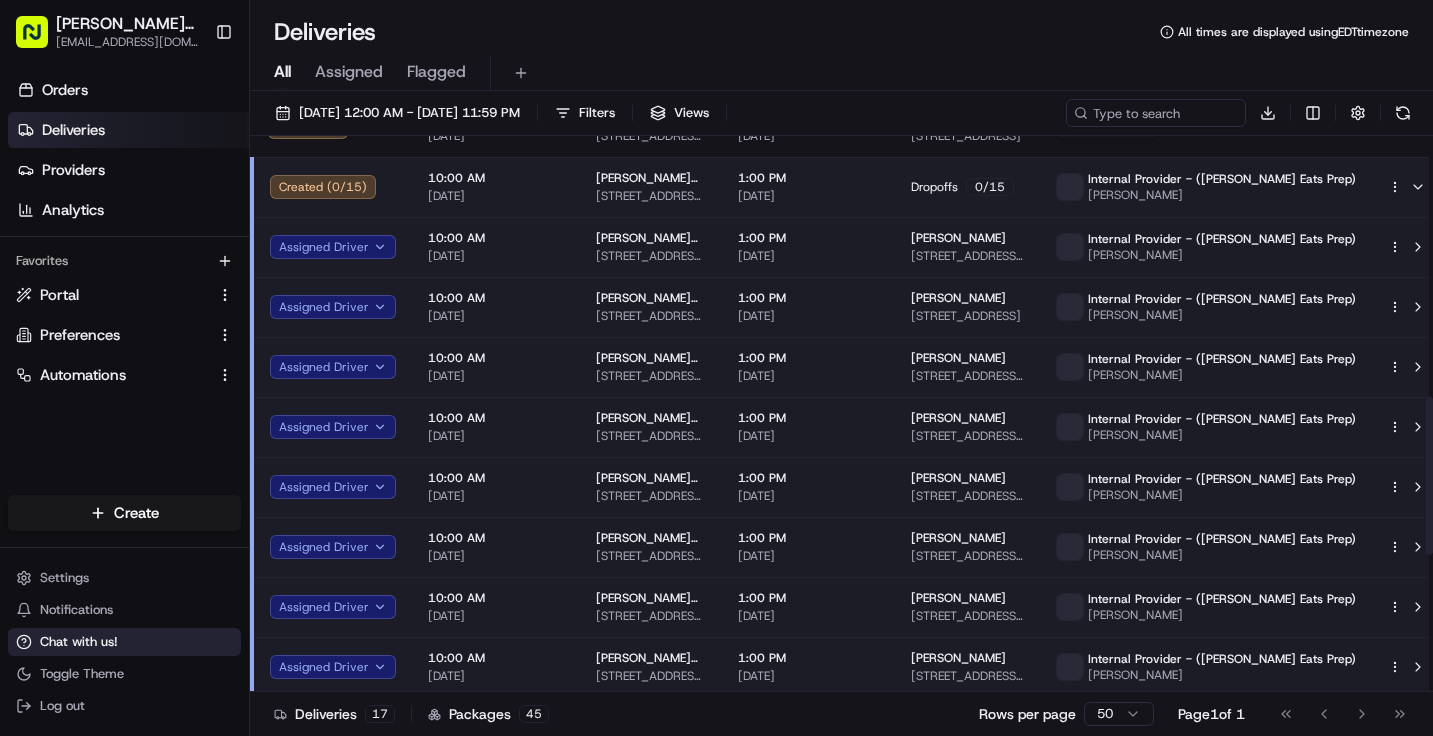 click on "Chat with us!" at bounding box center (124, 642) 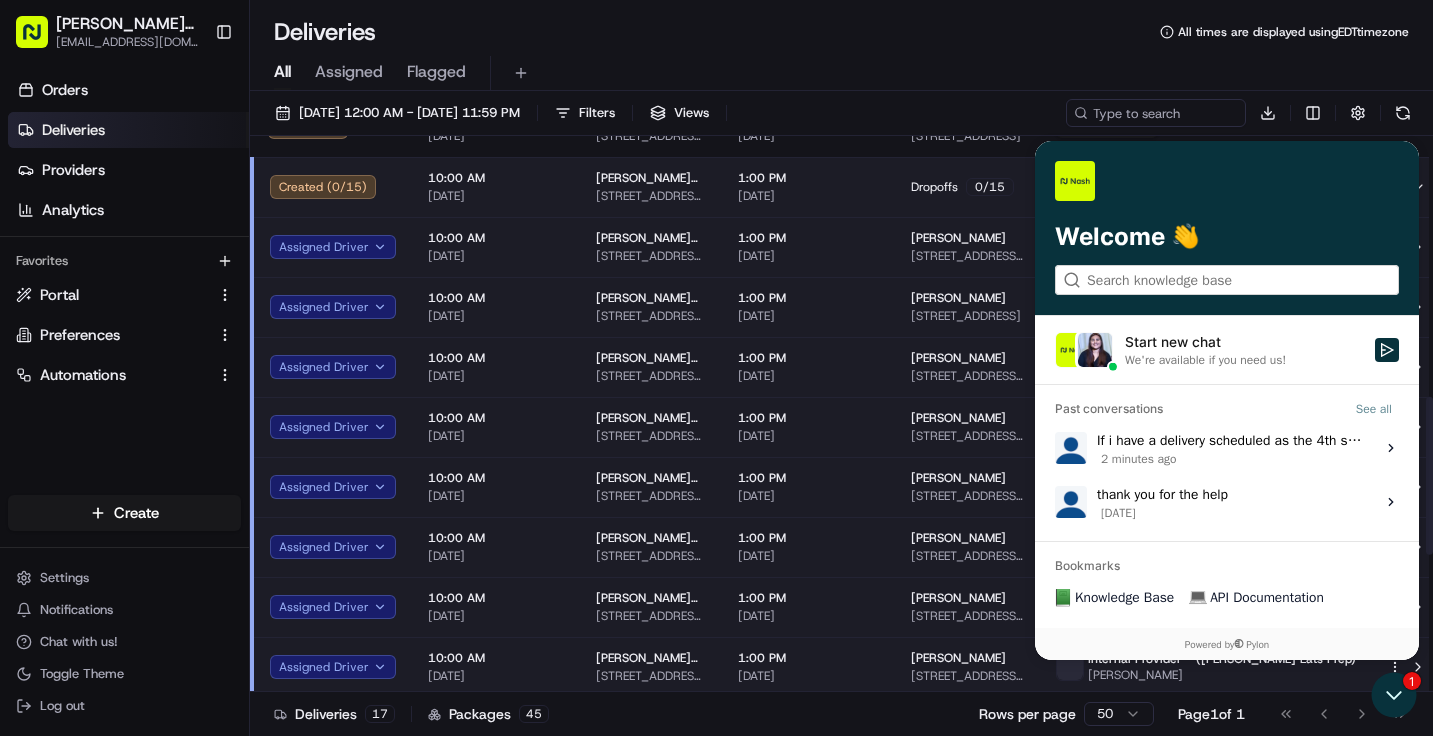 click on "2 minutes ago" at bounding box center [1230, 459] 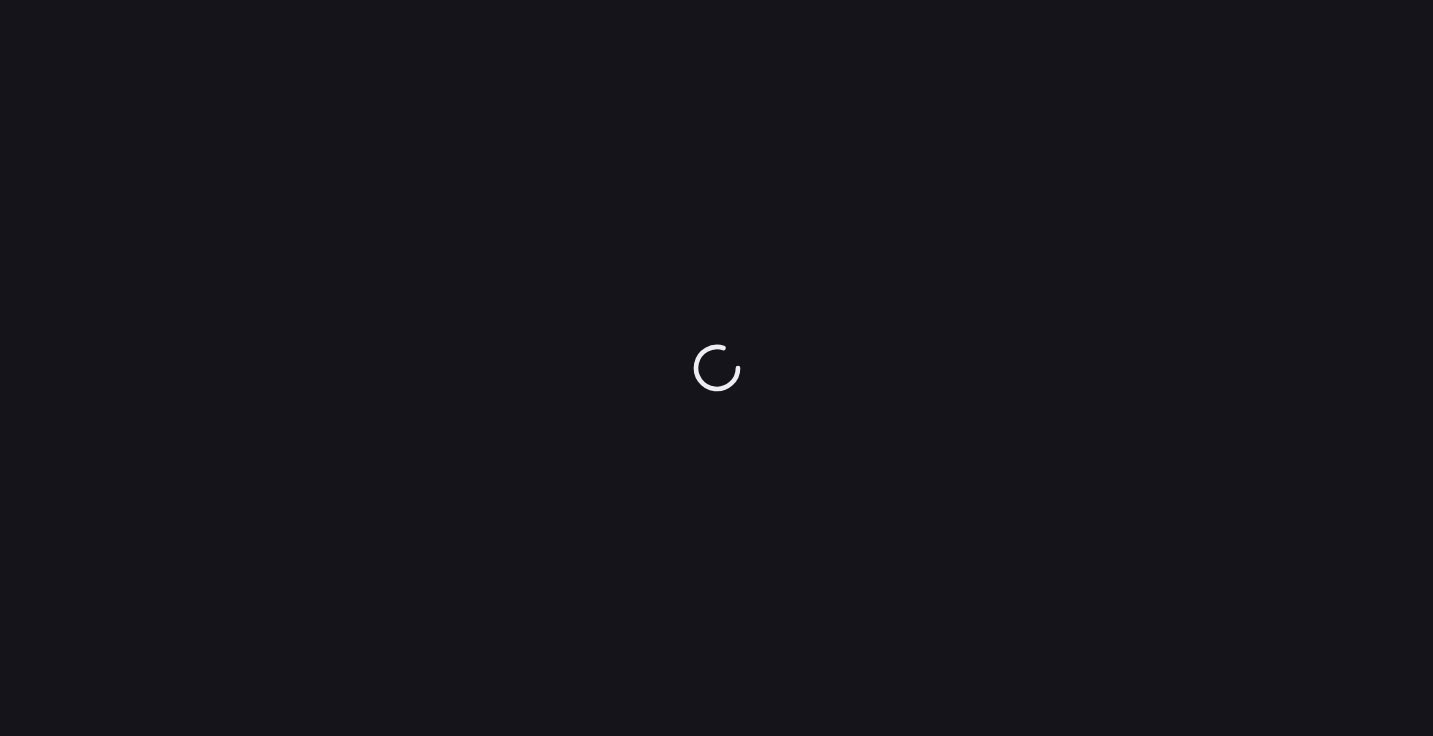 scroll, scrollTop: 0, scrollLeft: 0, axis: both 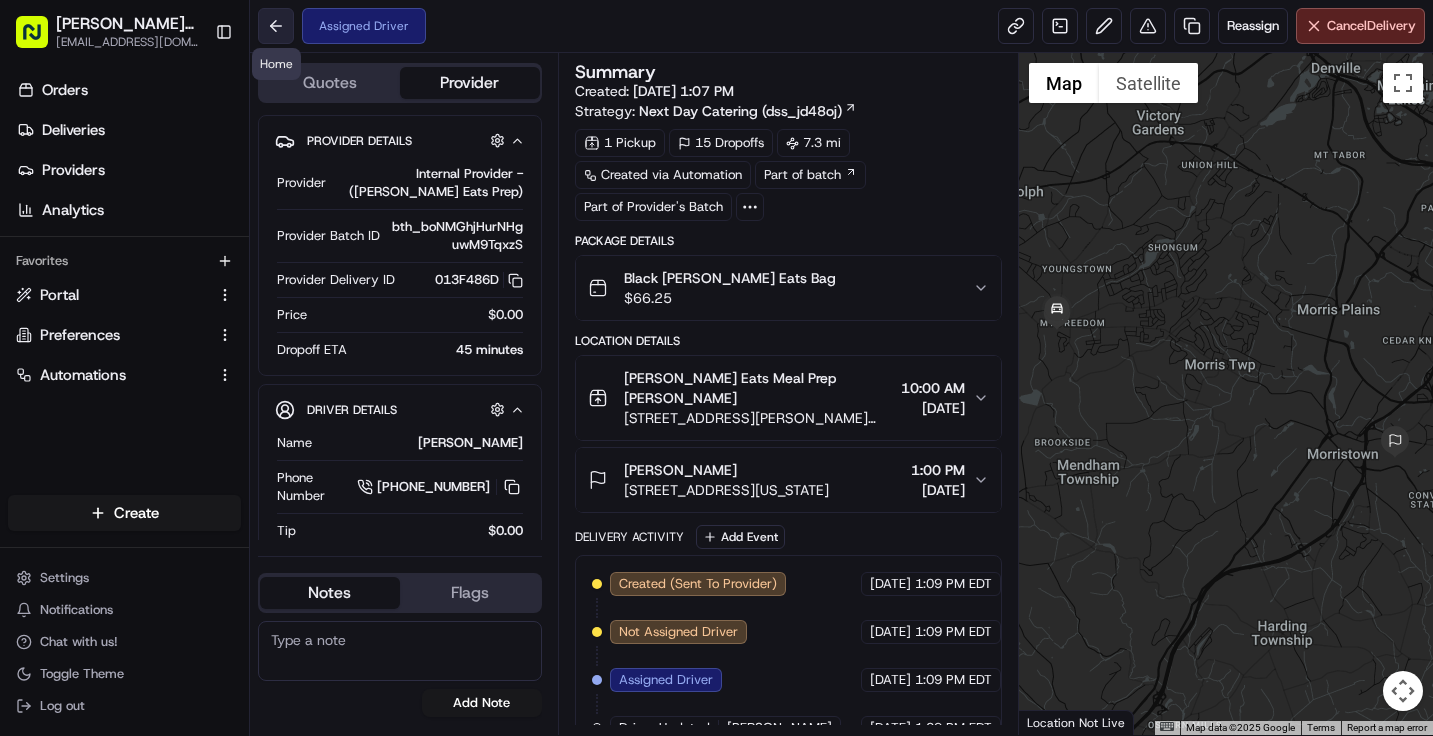 click at bounding box center (276, 26) 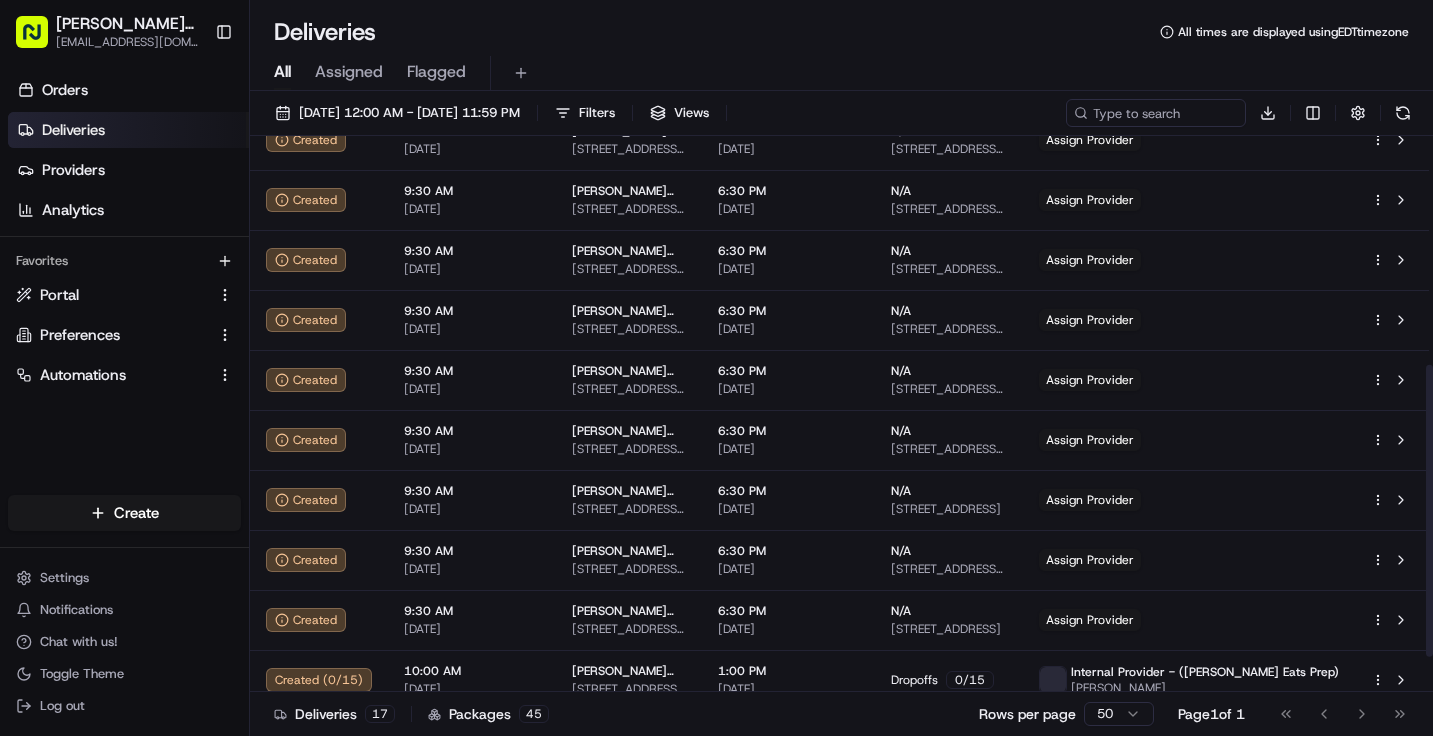scroll, scrollTop: 504, scrollLeft: 0, axis: vertical 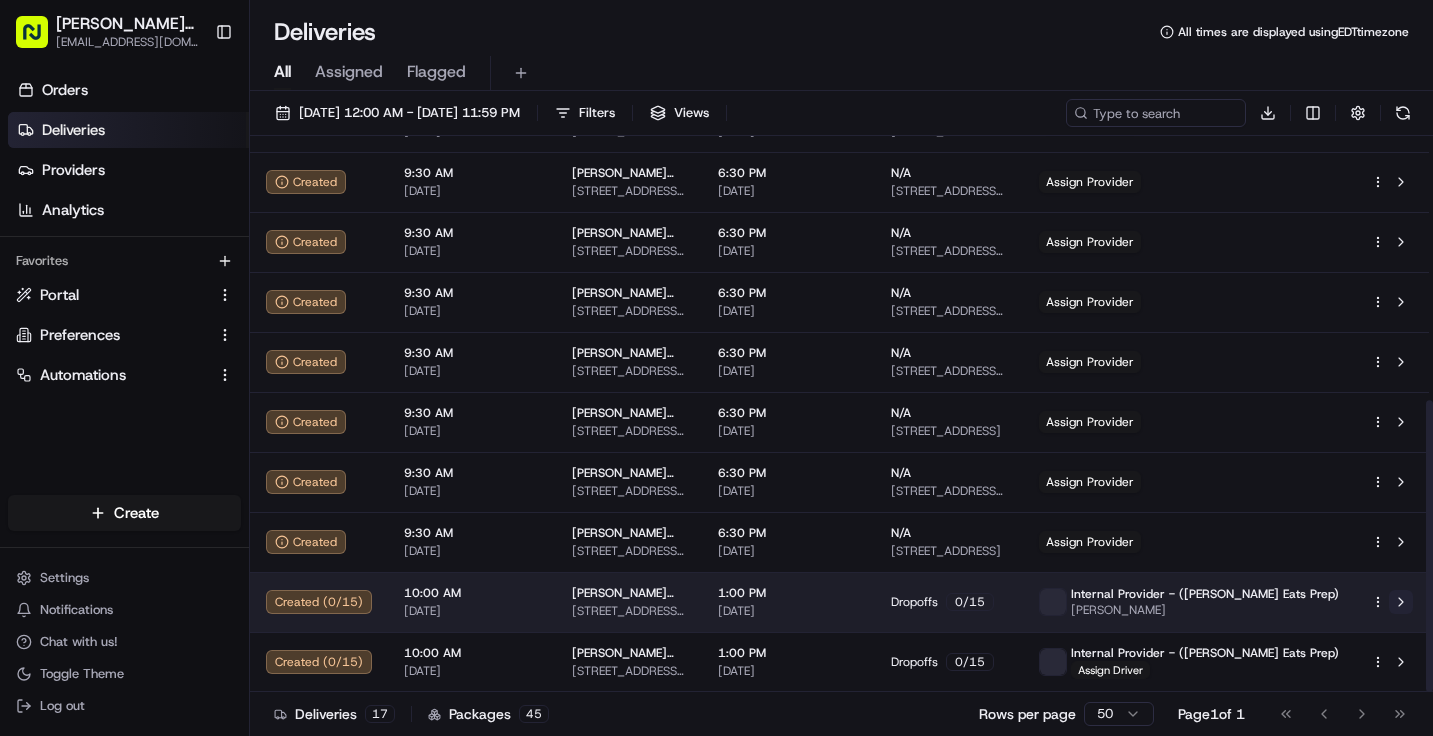 click at bounding box center (1401, 602) 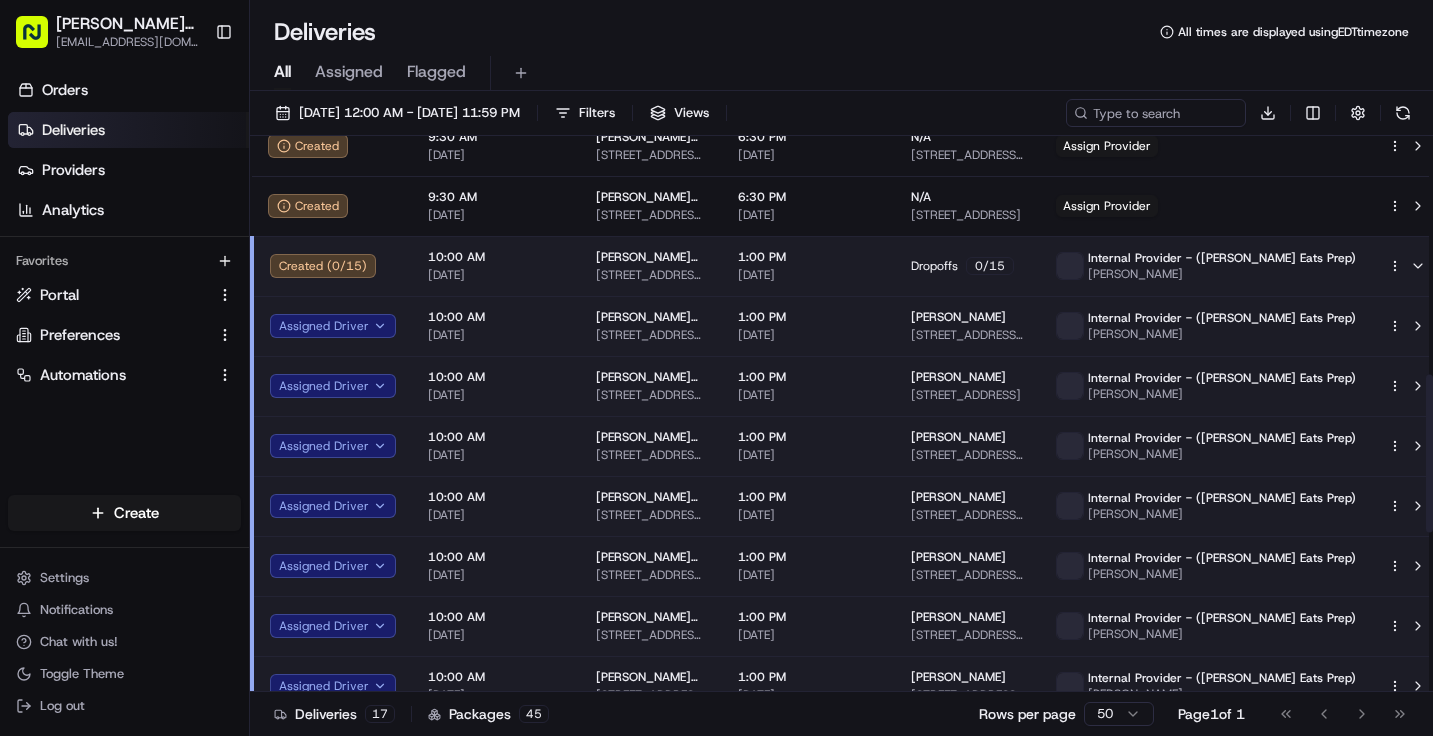 scroll, scrollTop: 841, scrollLeft: 0, axis: vertical 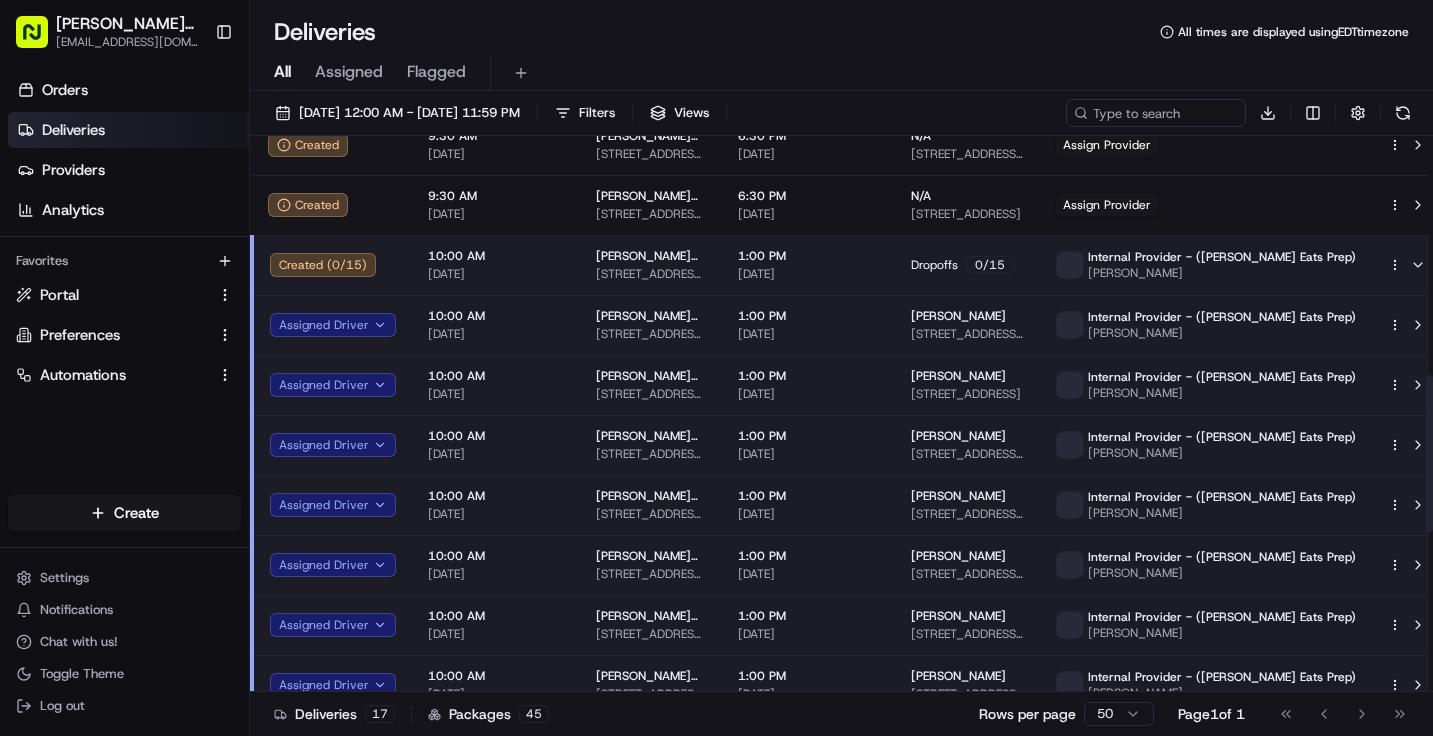 click on "Ruff Eats Prep eatrealfood@ruffeatsprep.com Toggle Sidebar Orders Deliveries Providers Analytics Favorites Portal Preferences Automations Main Menu Members & Organization Organization Users Roles Preferences Customization Tracking Orchestration Automations Dispatch Strategy Locations Pickup Locations Dropoff Locations Billing Billing Refund Requests Integrations Notification Triggers Webhooks API Keys Request Logs Create Settings Notifications Chat with us! Toggle Theme Log out Deliveries All times are displayed using  EDT  timezone All Assigned Flagged 07/13/2025 12:00 AM - 07/13/2025 11:59 PM Filters Views Download Status Original Pickup Time Pickup Location Original Dropoff Time Dropoff Location Provider Action Created 9:30 AM 07/13/2025 Ruff Eats Meal Prep 1 A Jason Ln, Randolph, NJ 07869, USA 6:30 PM 07/13/2025 N/A 10 Beekman Pl, Morristown, NJ 07960, USA Assign Provider Created 9:30 AM 07/13/2025 Ruff Eats Meal Prep 1 A Jason Ln, Randolph, NJ 07869, USA 6:30 PM 07/13/2025 N/A Created N/A" at bounding box center [716, 368] 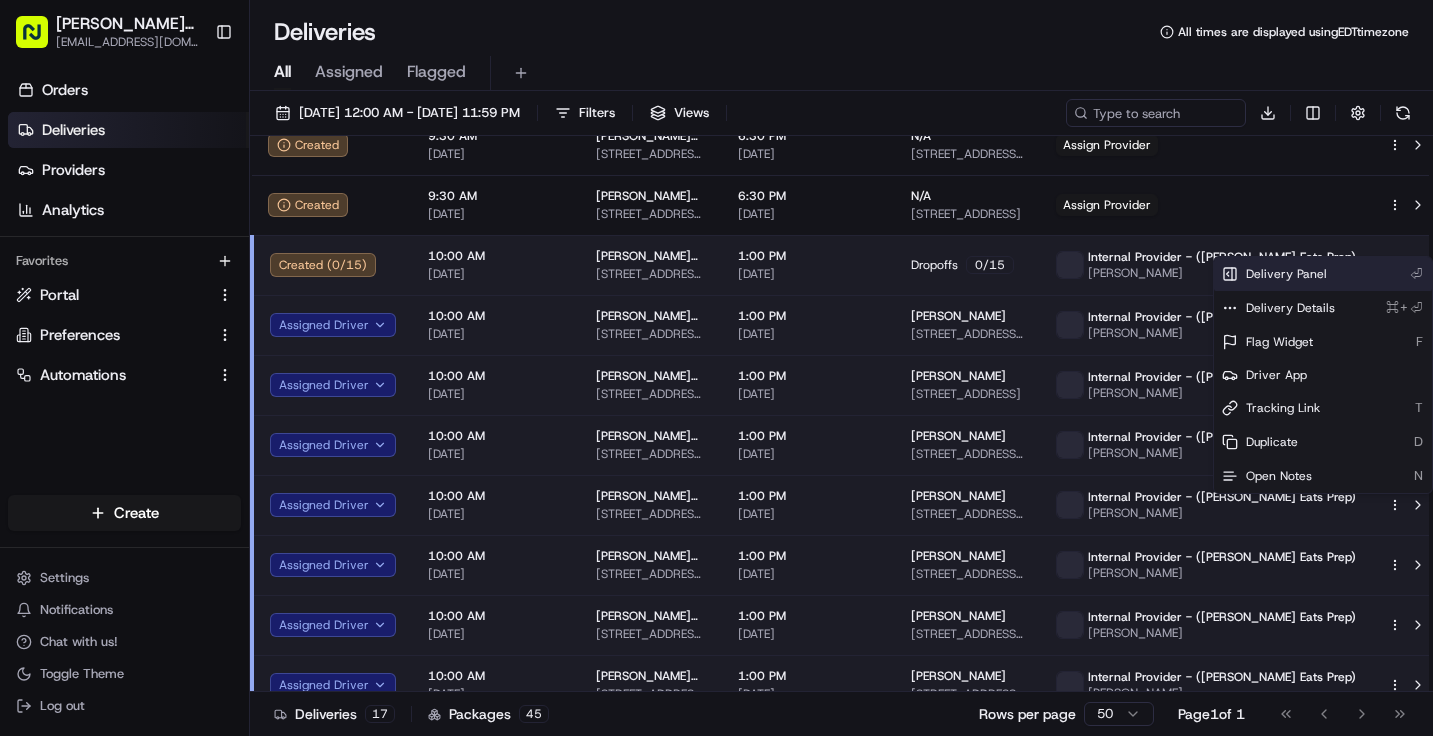 click on "Delivery Panel ⏎" at bounding box center [1323, 274] 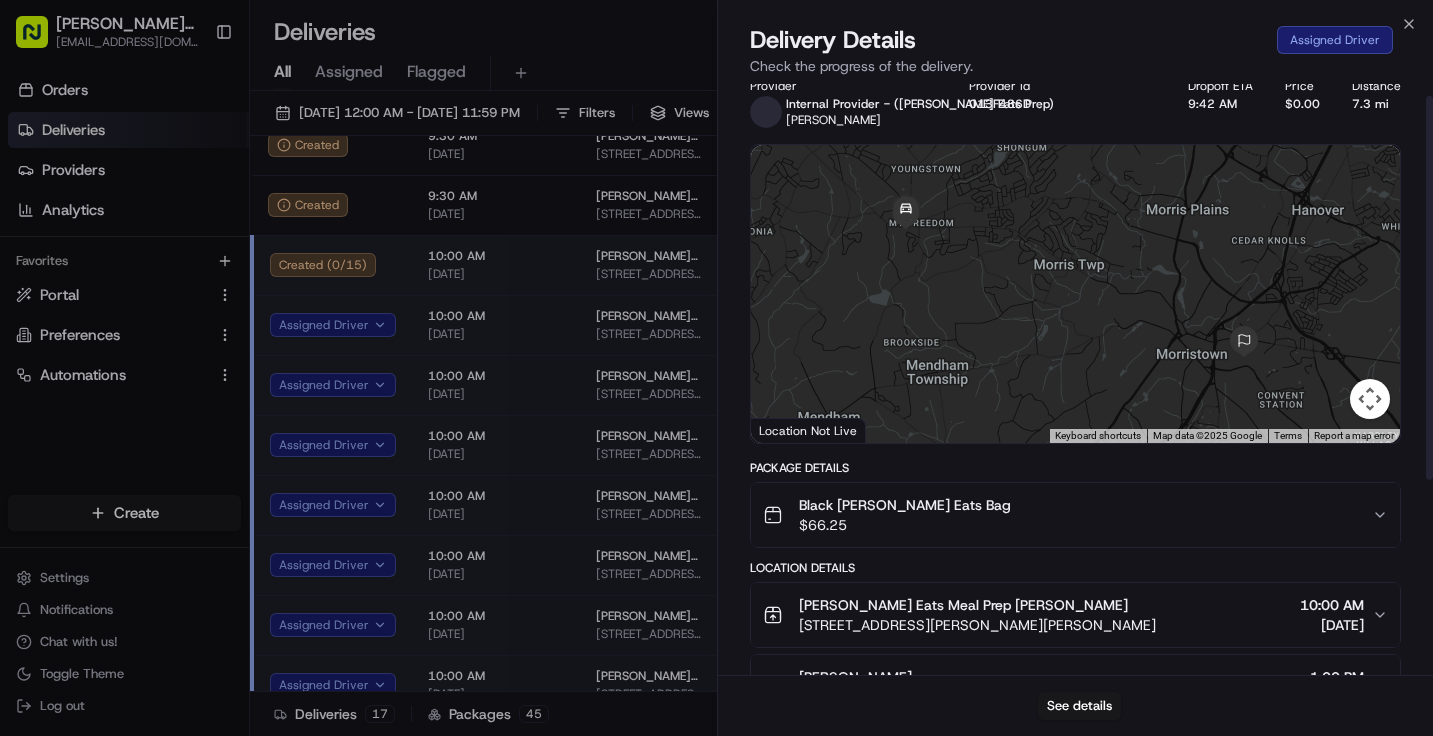 scroll, scrollTop: 0, scrollLeft: 0, axis: both 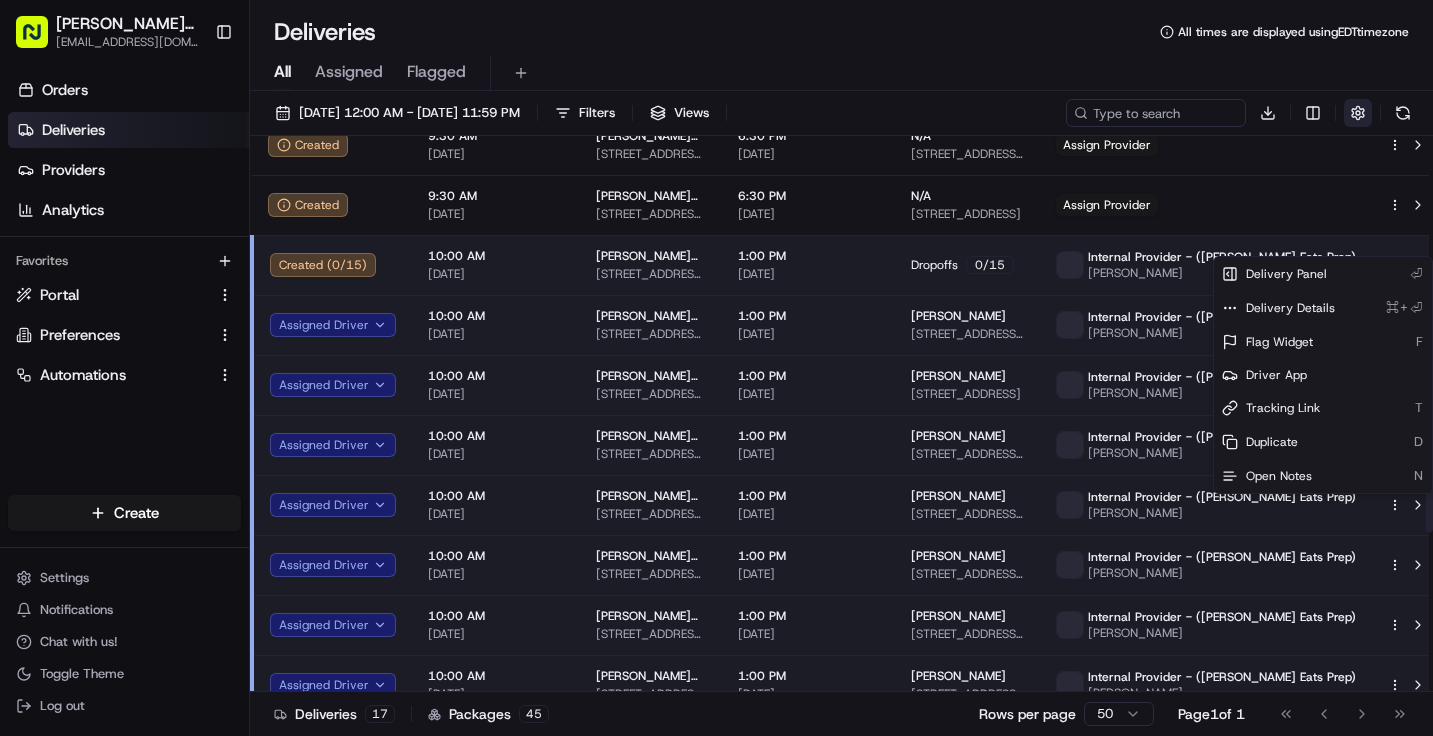 click at bounding box center [1358, 113] 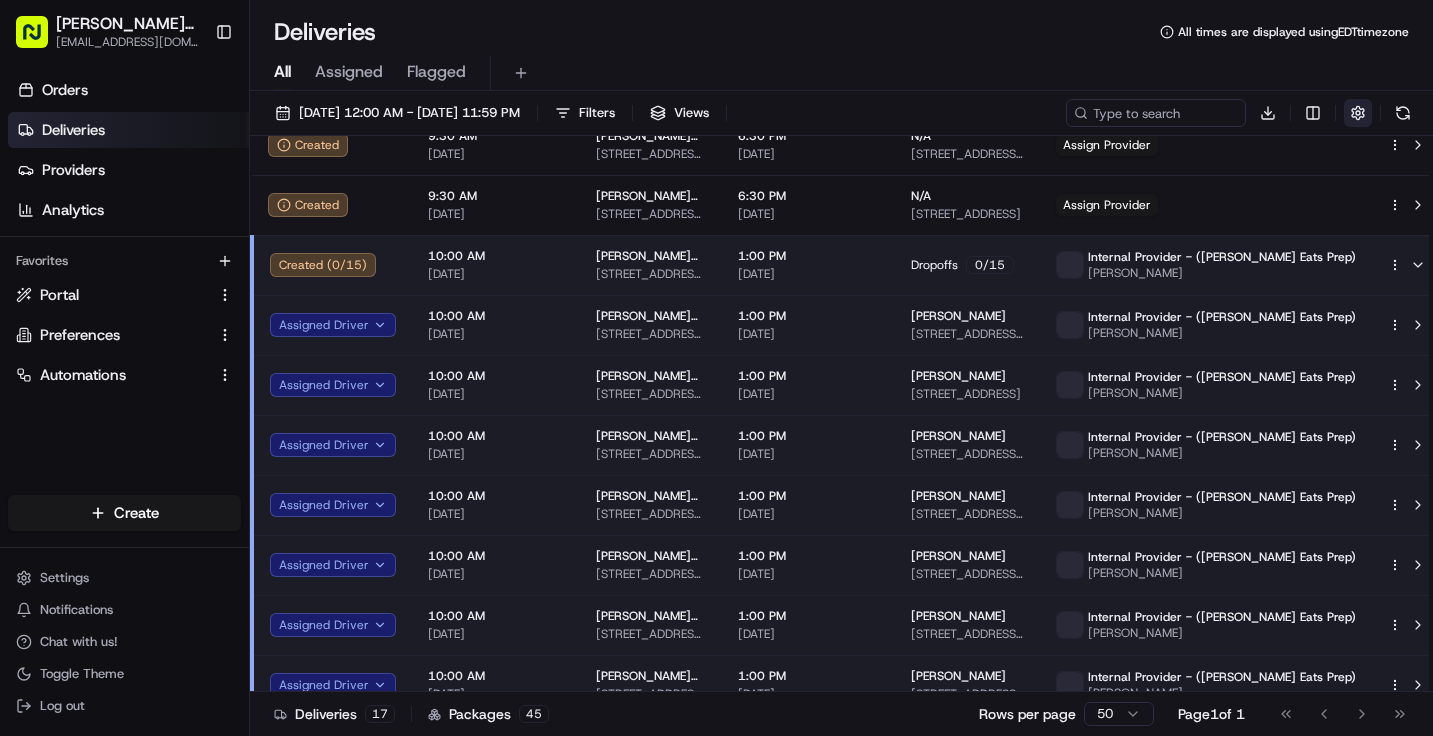 click at bounding box center [1358, 113] 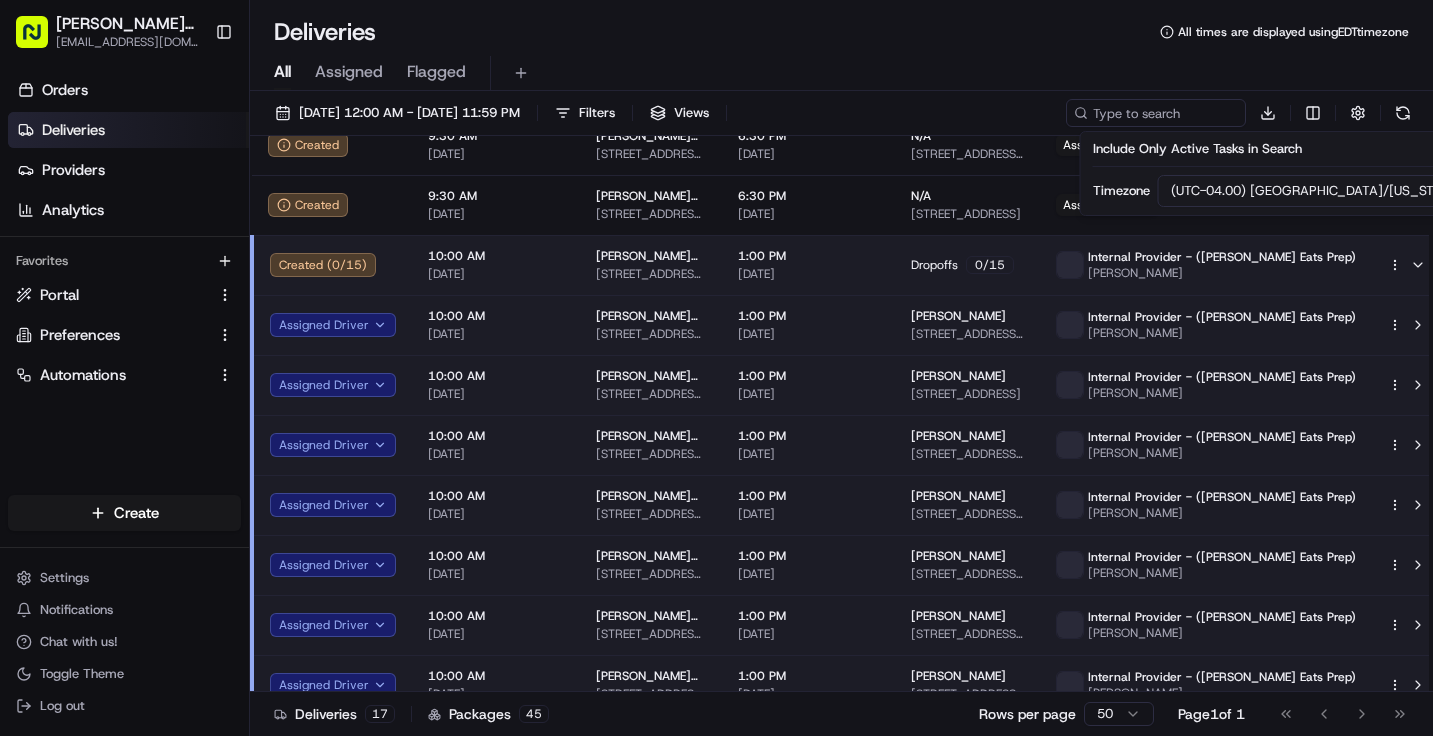 click on "All Assigned Flagged" at bounding box center (841, 73) 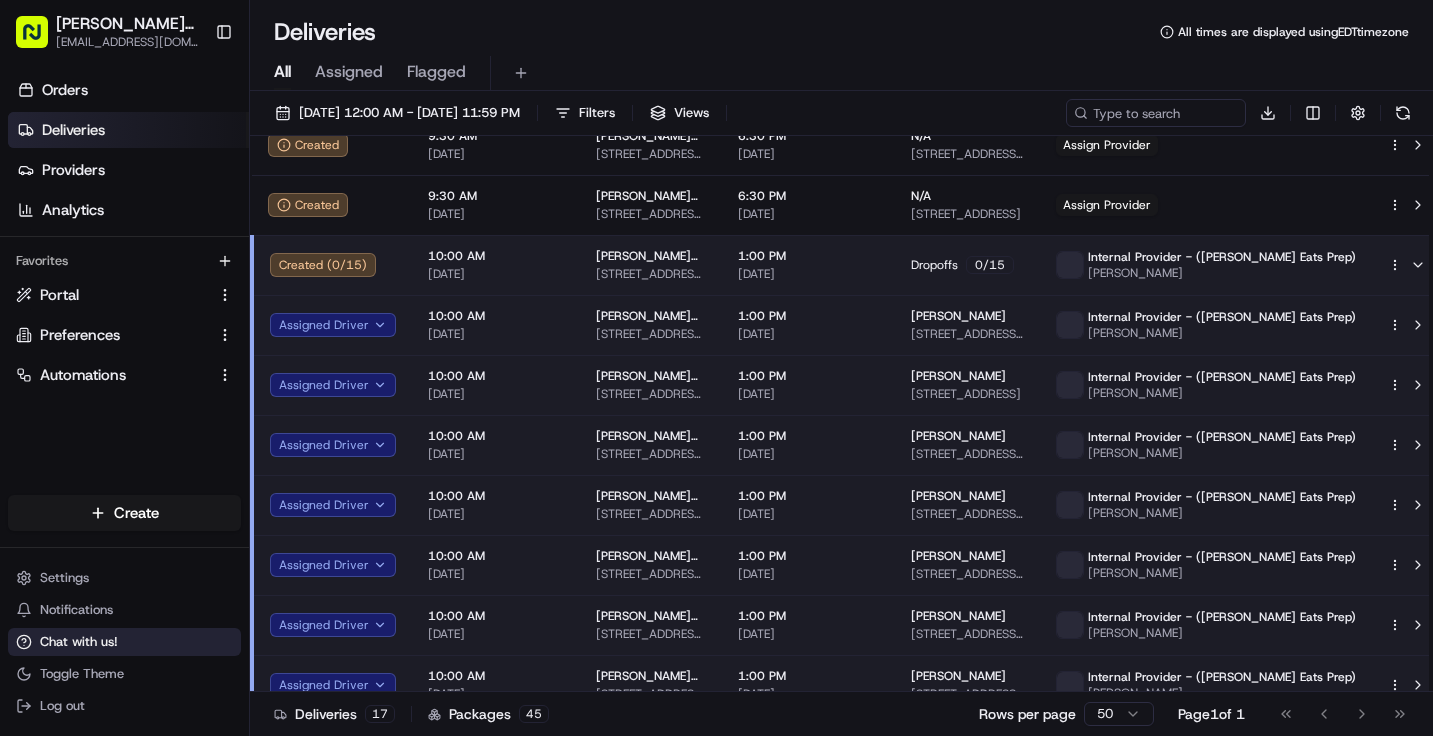 click on "Chat with us!" at bounding box center [79, 642] 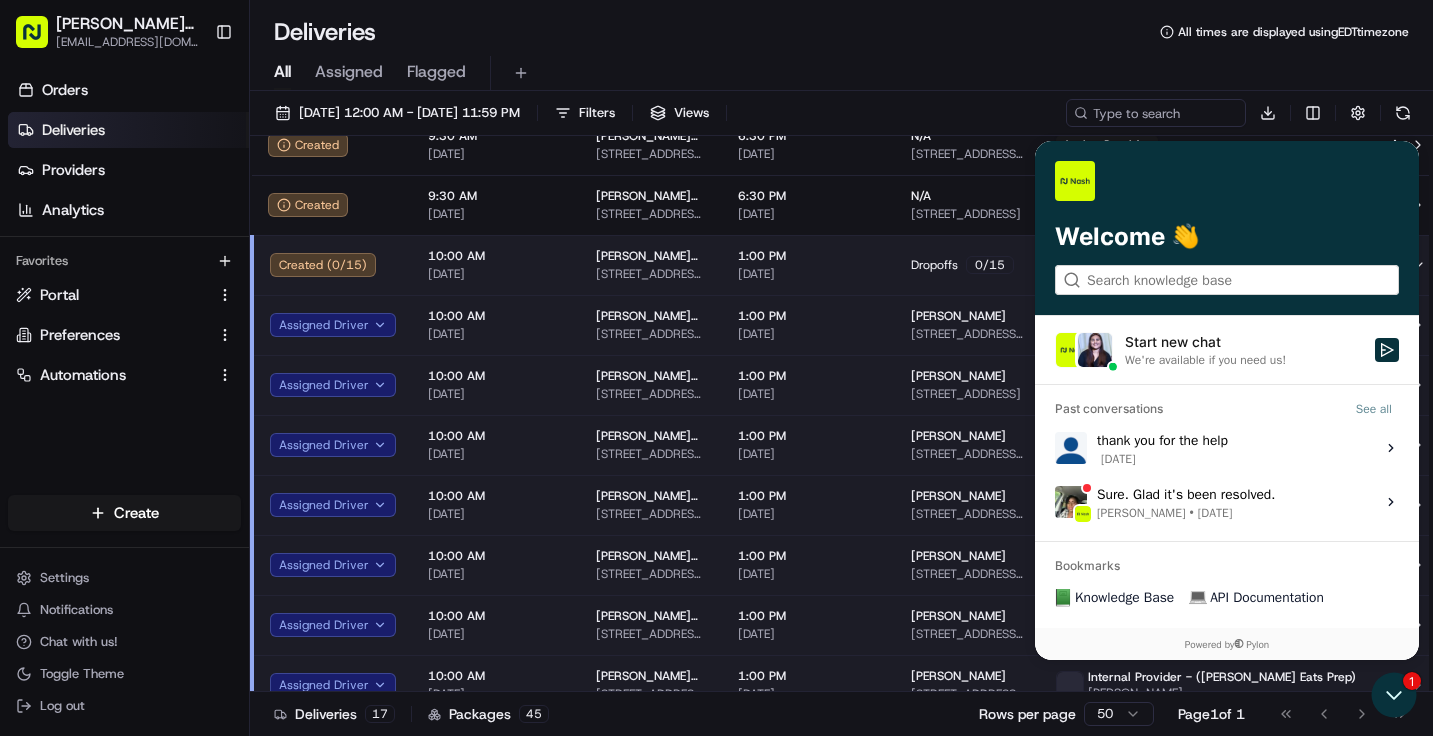 click on "Start new chat We're available if you need us!" at bounding box center [1227, 350] 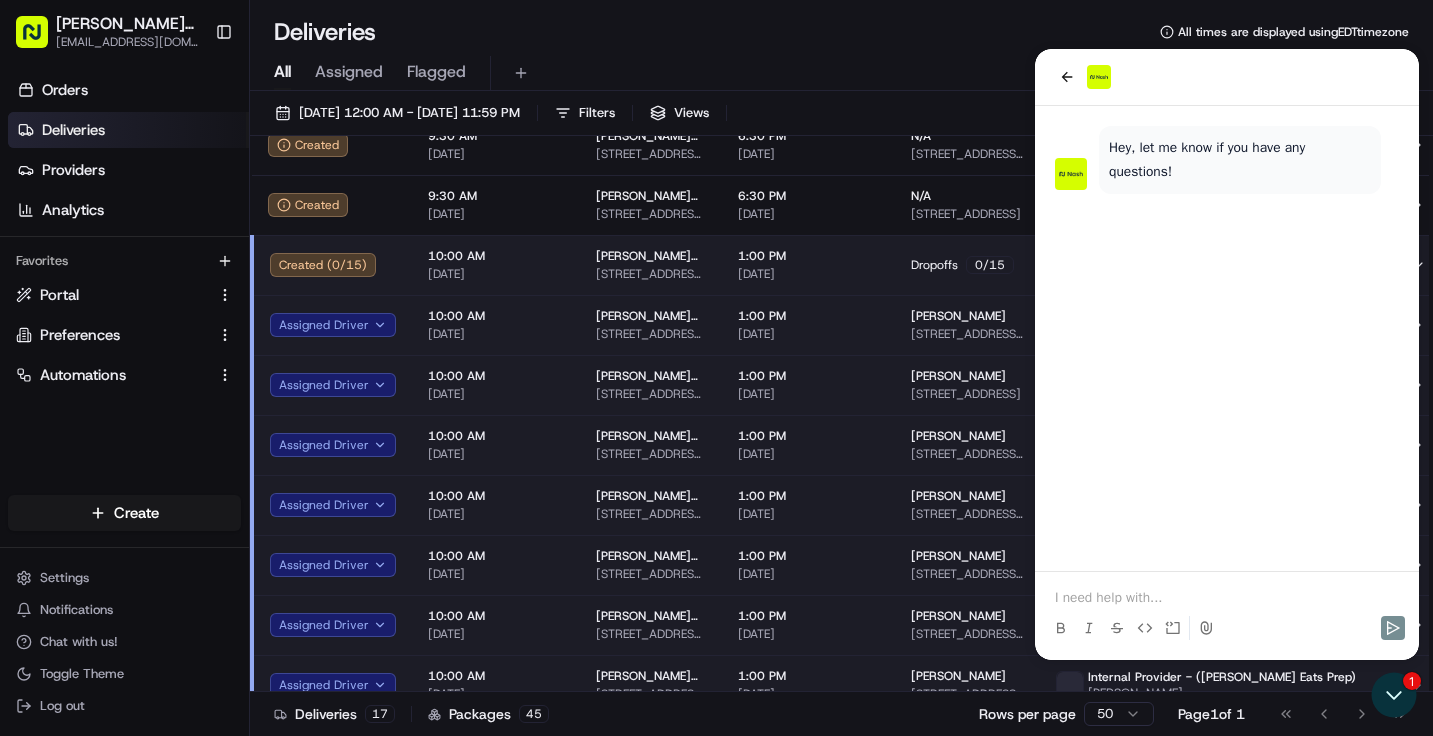 click at bounding box center [1227, 598] 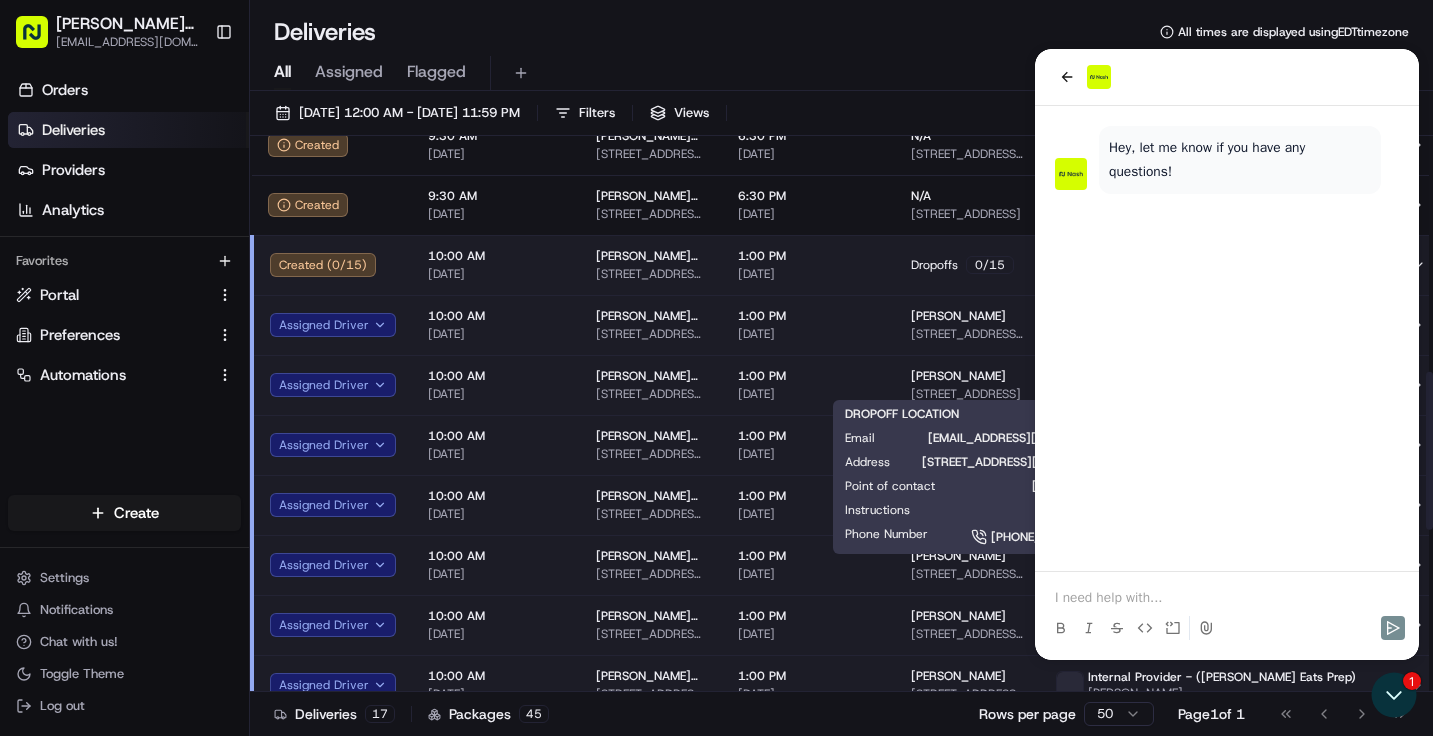 scroll, scrollTop: 831, scrollLeft: 0, axis: vertical 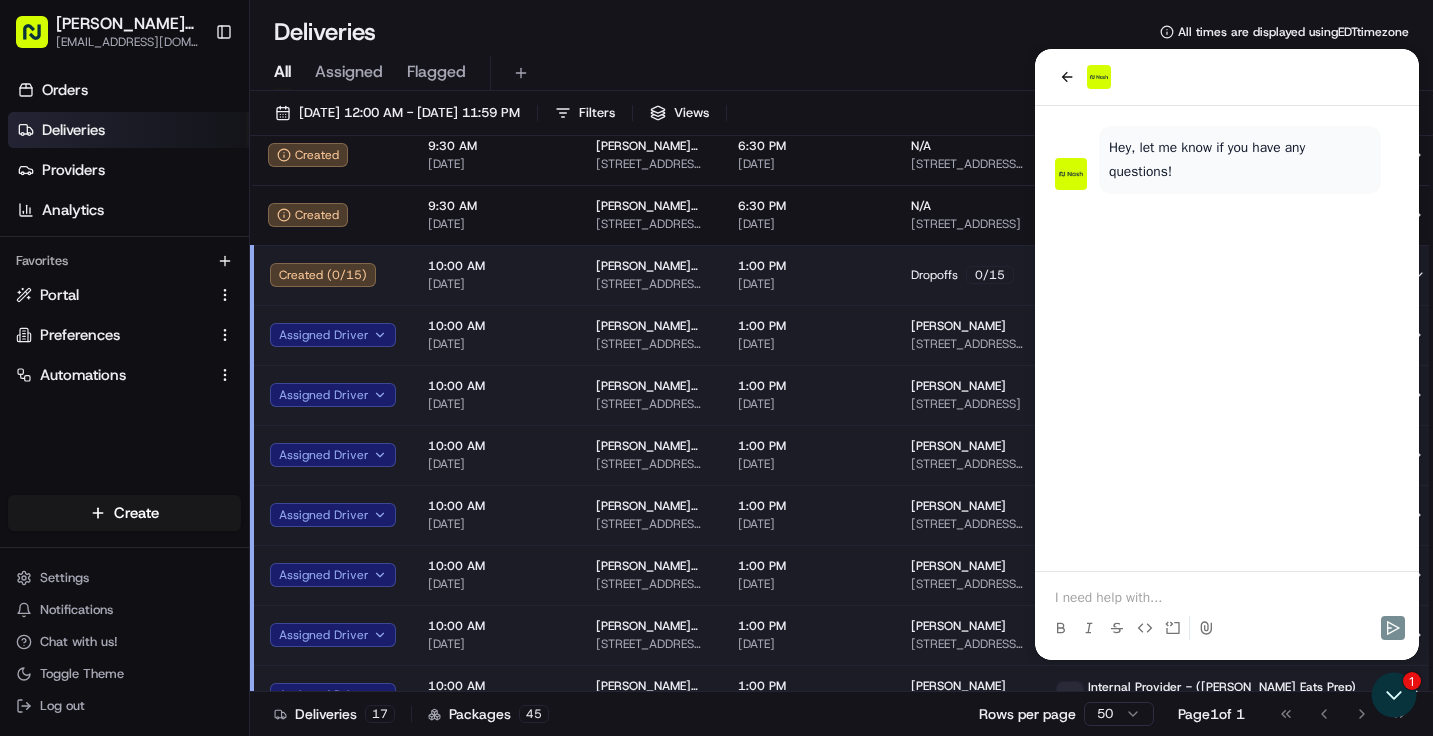 type 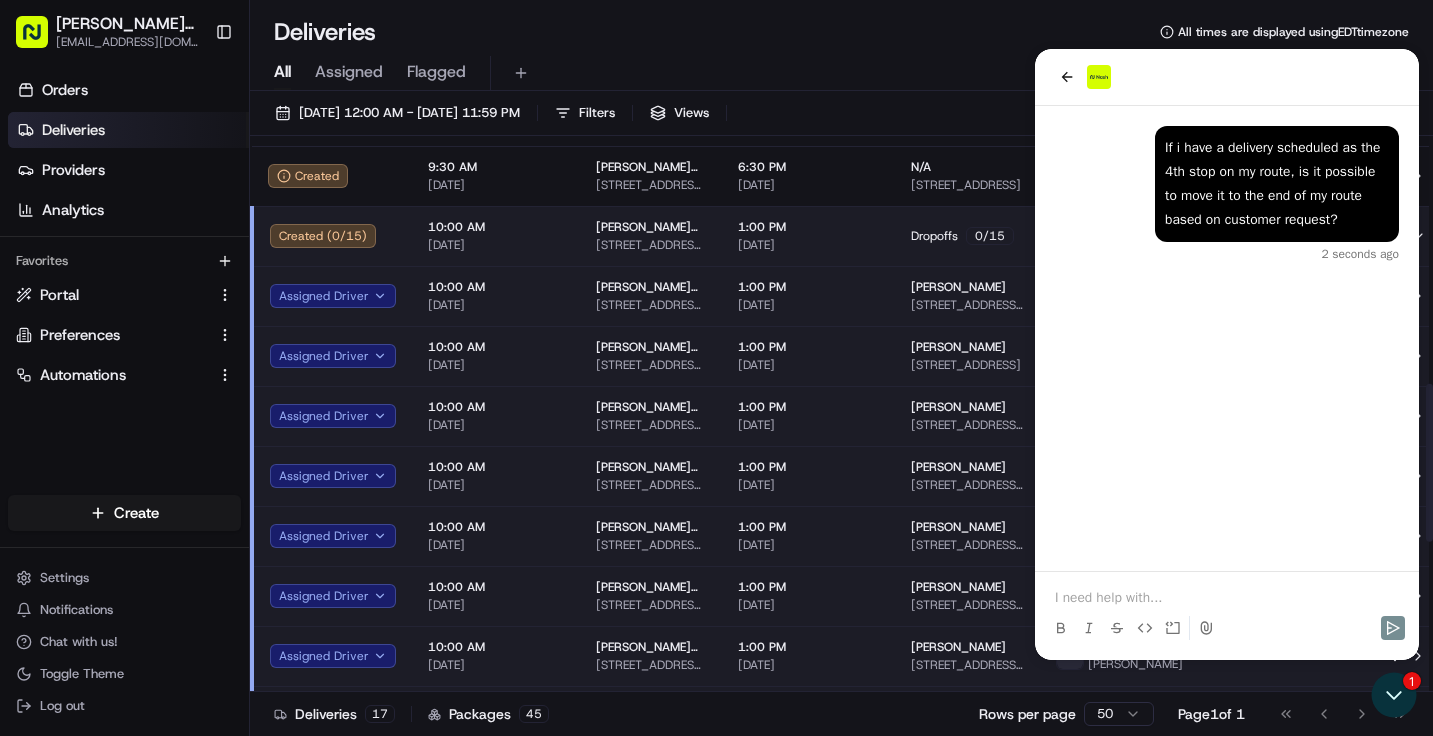 scroll, scrollTop: 873, scrollLeft: 0, axis: vertical 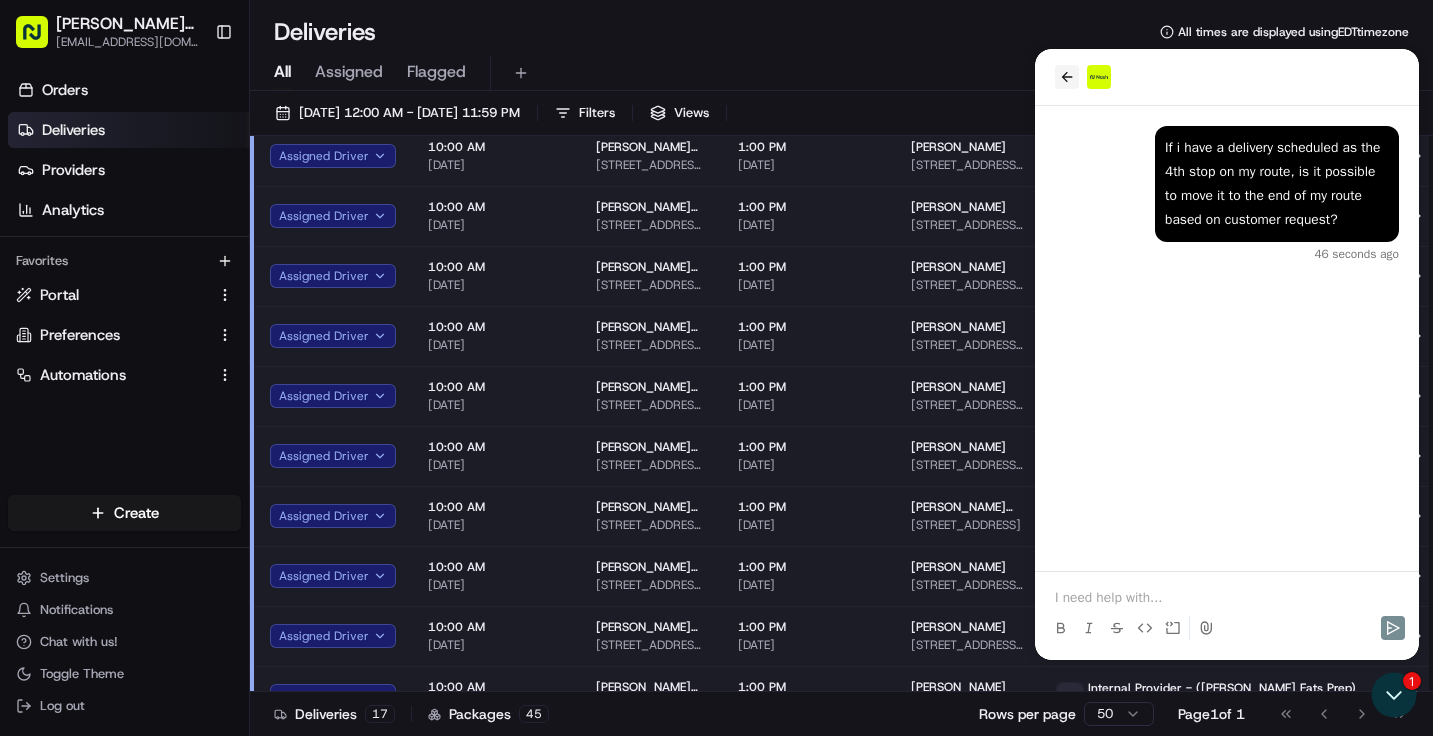 click 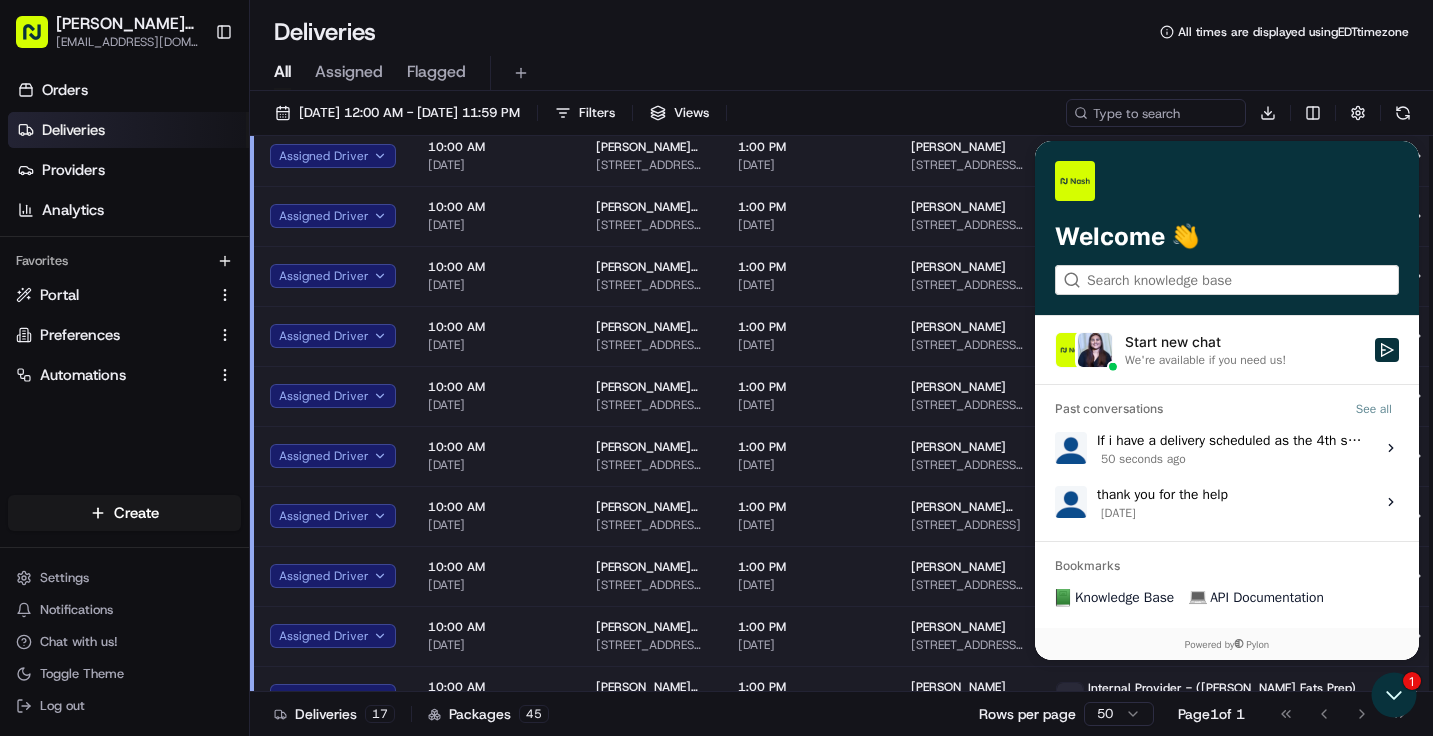 click on "If i have a delivery scheduled as the 4th stop on my route, is it possible to move it to the end of my route based on customer request? 50 seconds ago" at bounding box center [1230, 448] 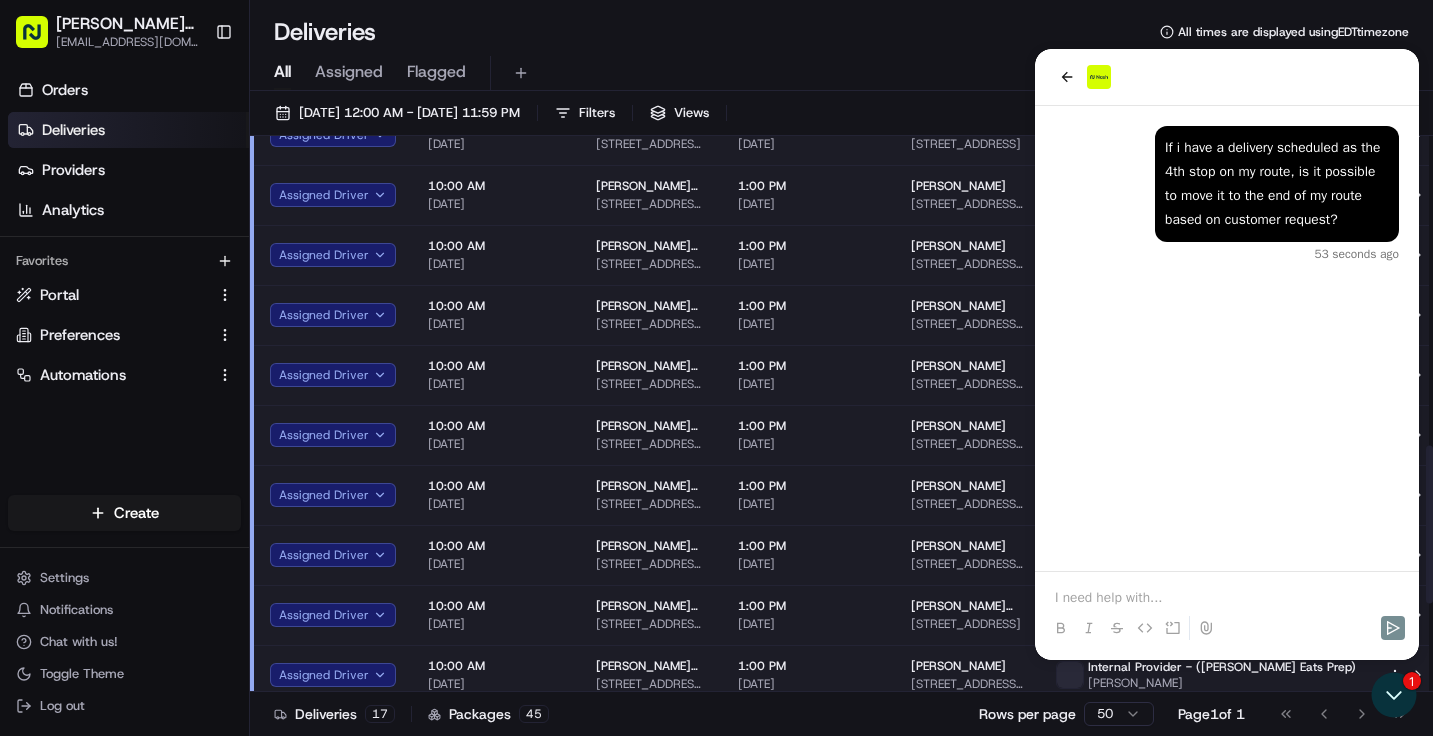 scroll, scrollTop: 1094, scrollLeft: 0, axis: vertical 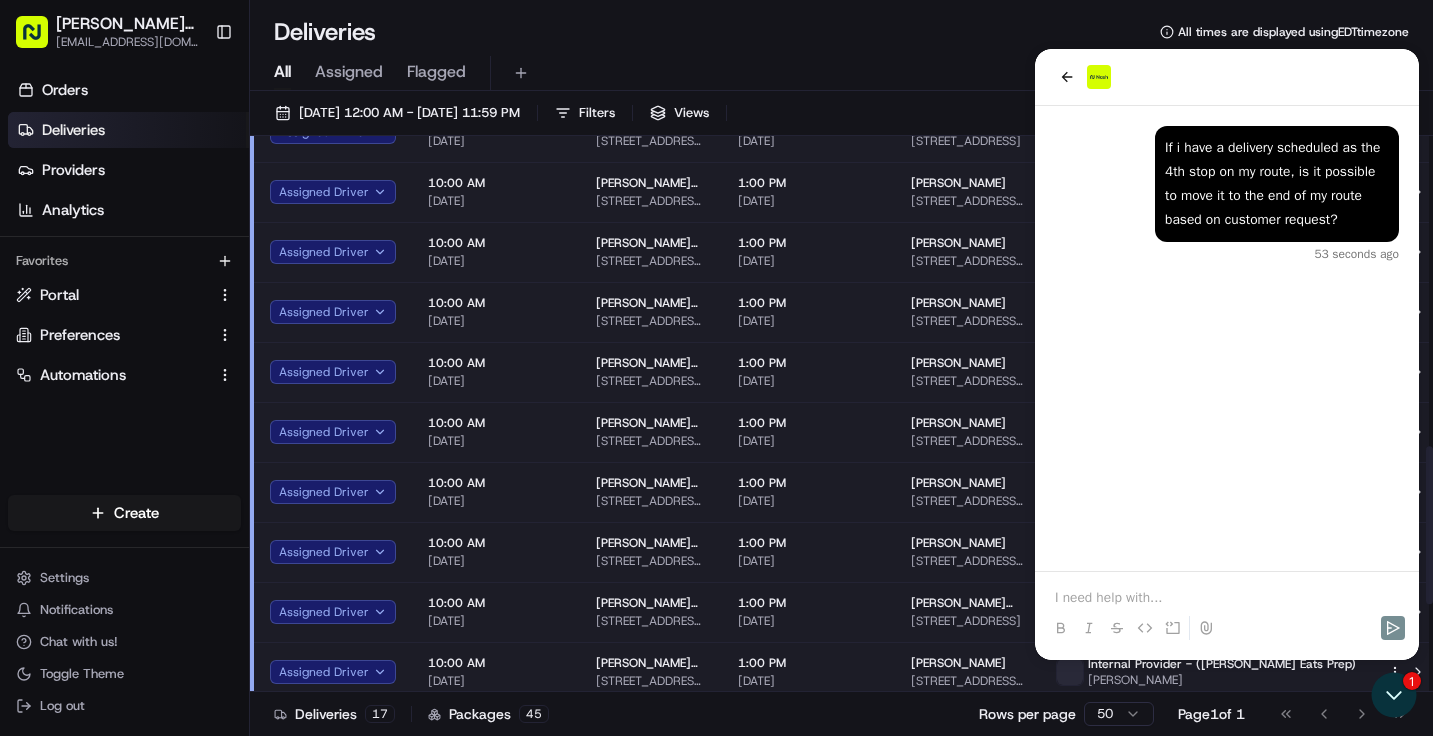 click on "[DATE]" at bounding box center (808, 261) 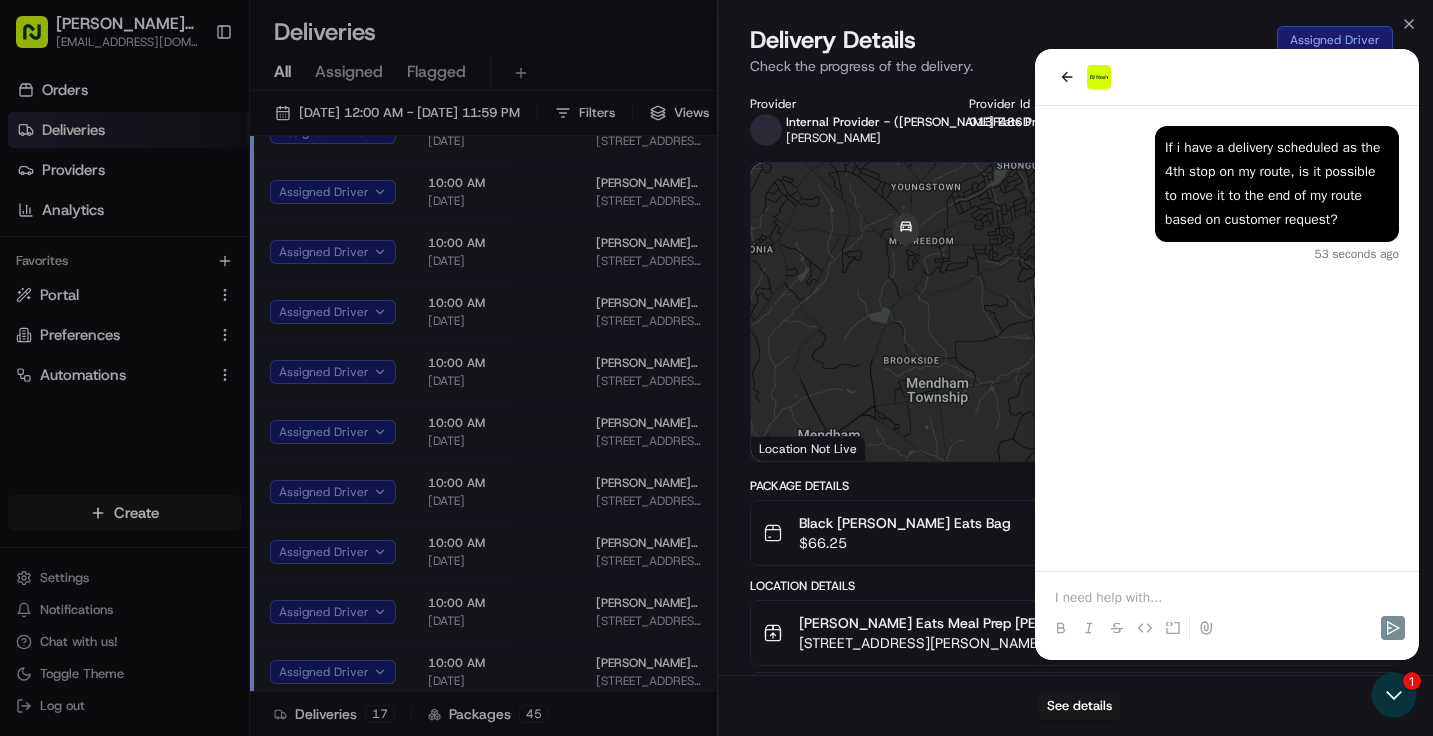 click on "See details" at bounding box center (1076, 705) 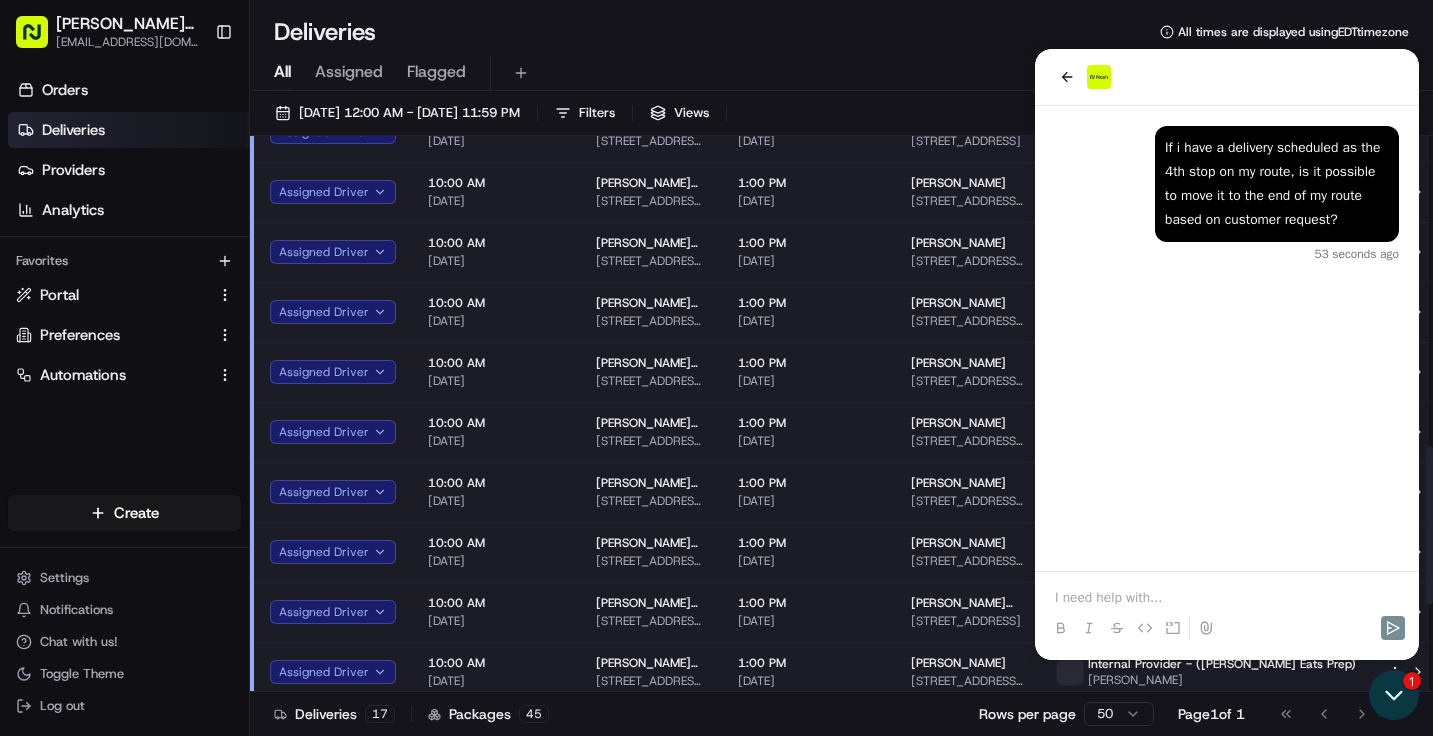 click 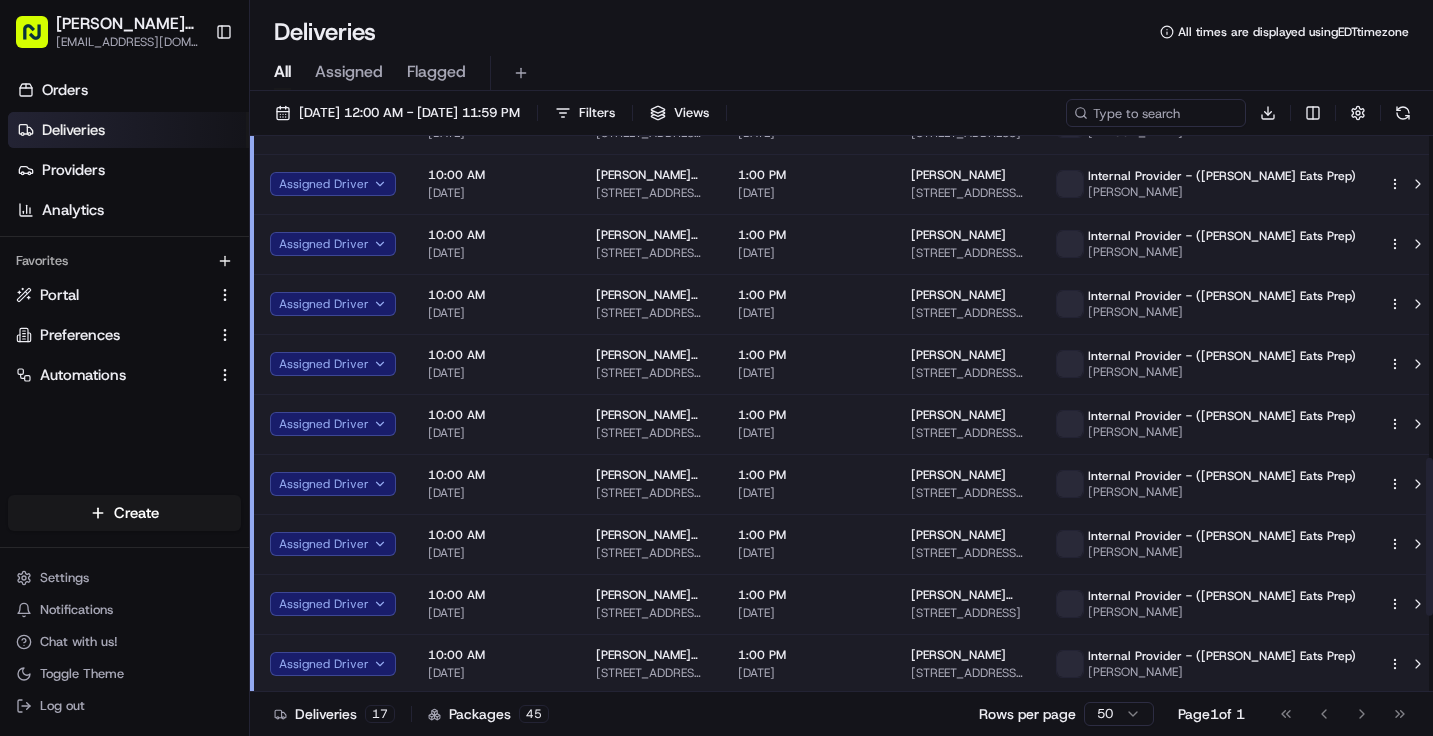 scroll, scrollTop: 1097, scrollLeft: 0, axis: vertical 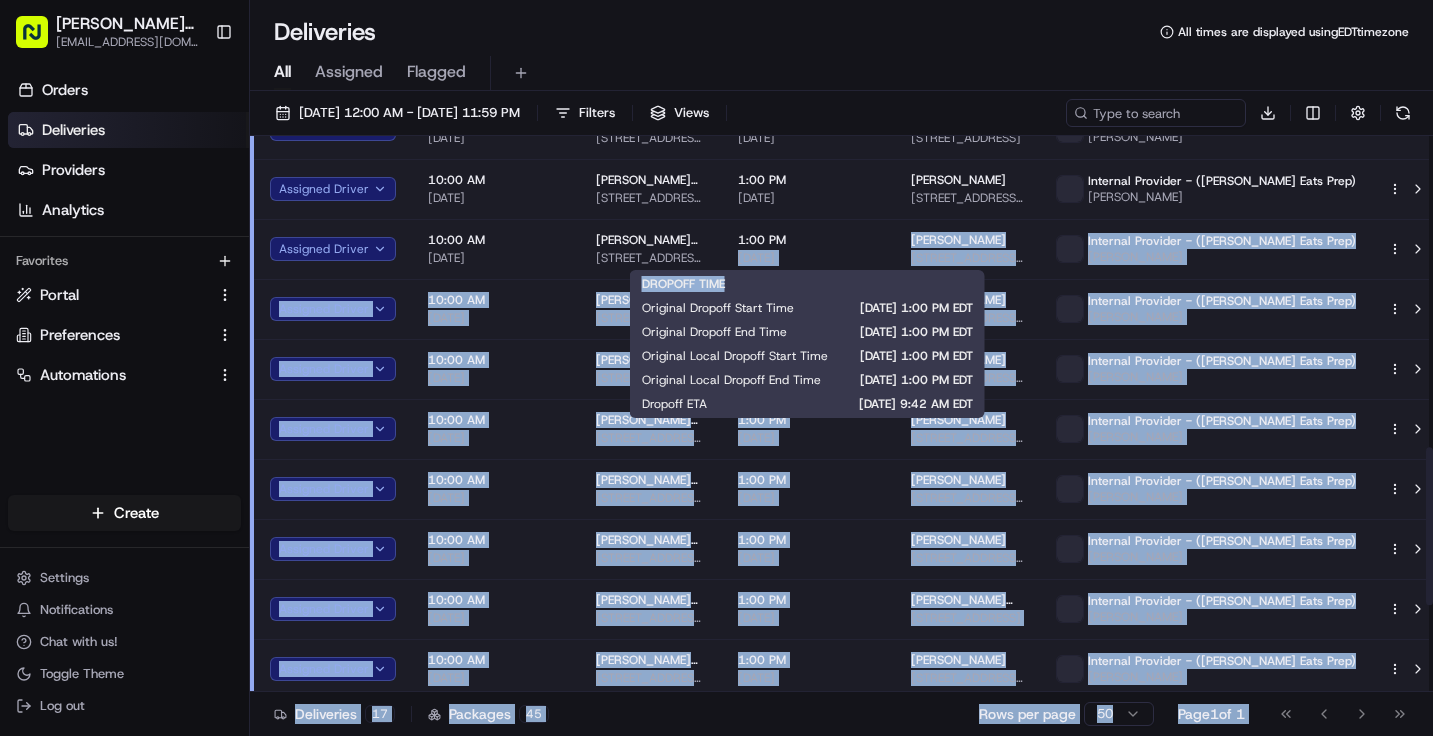 drag, startPoint x: 849, startPoint y: 239, endPoint x: 849, endPoint y: 288, distance: 49 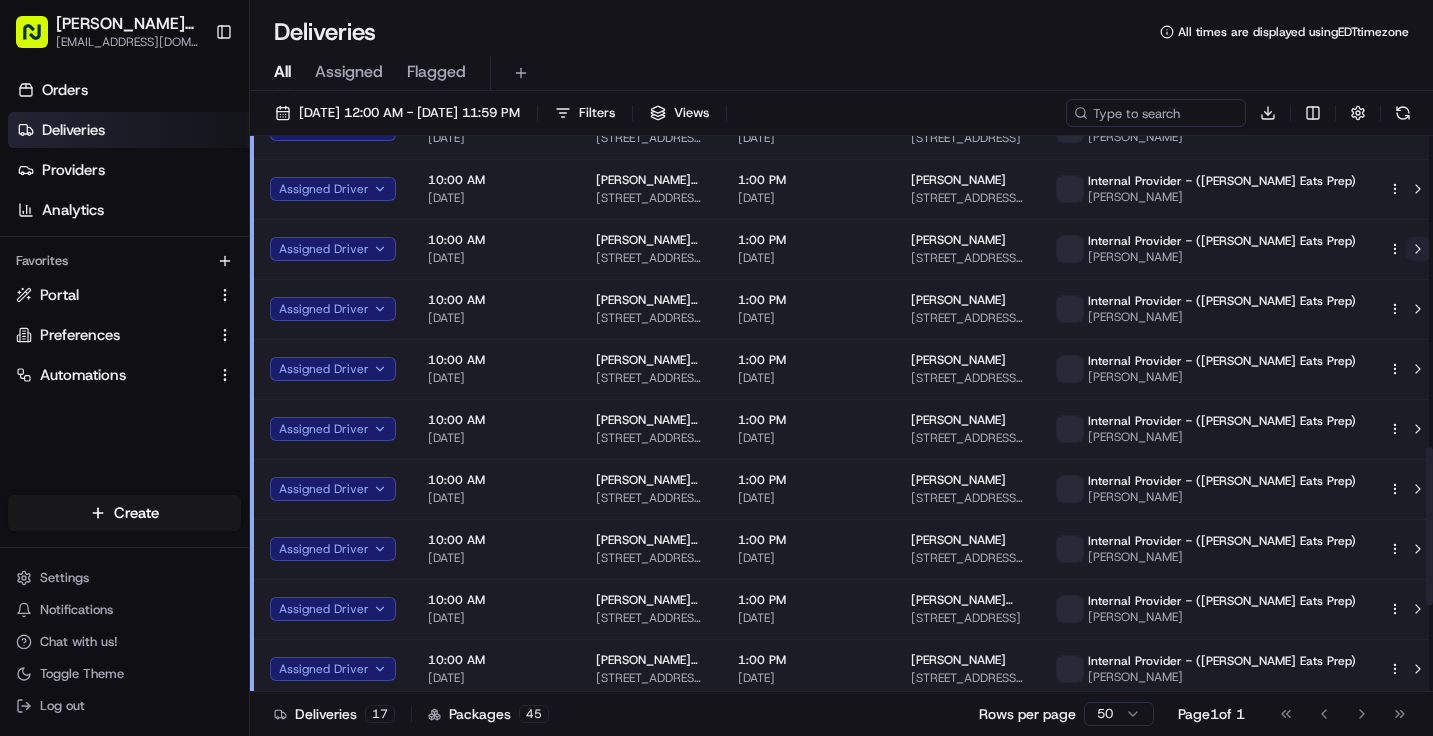 click at bounding box center (1418, 249) 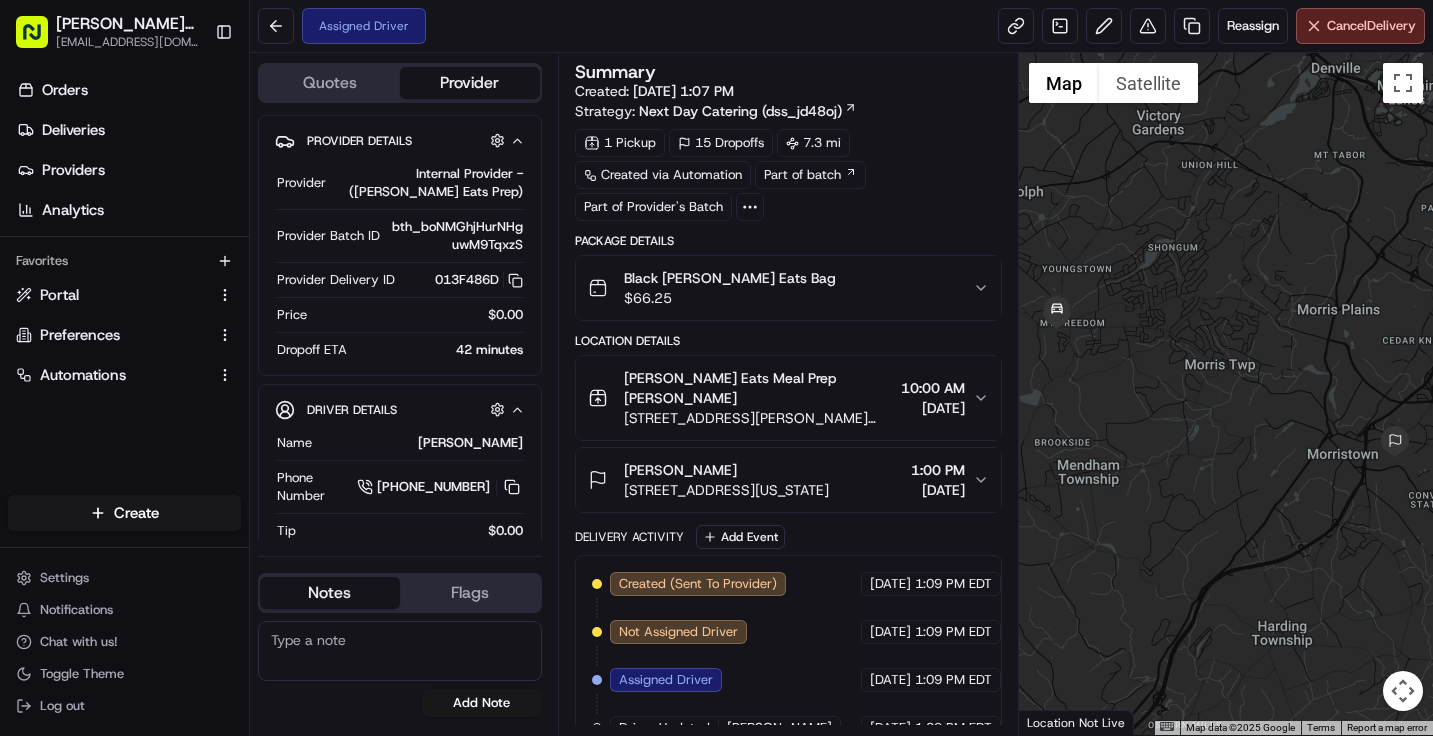 scroll, scrollTop: 0, scrollLeft: 0, axis: both 